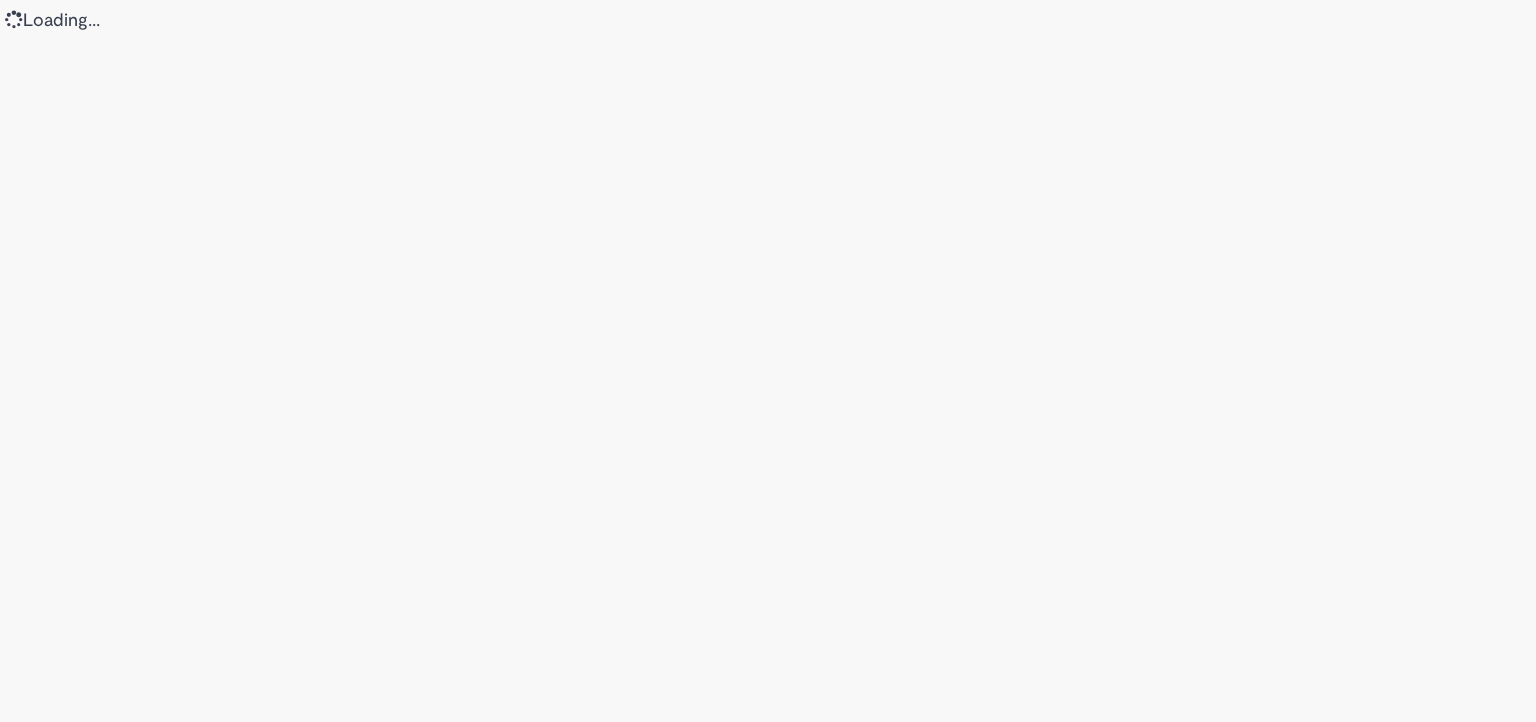 scroll, scrollTop: 0, scrollLeft: 0, axis: both 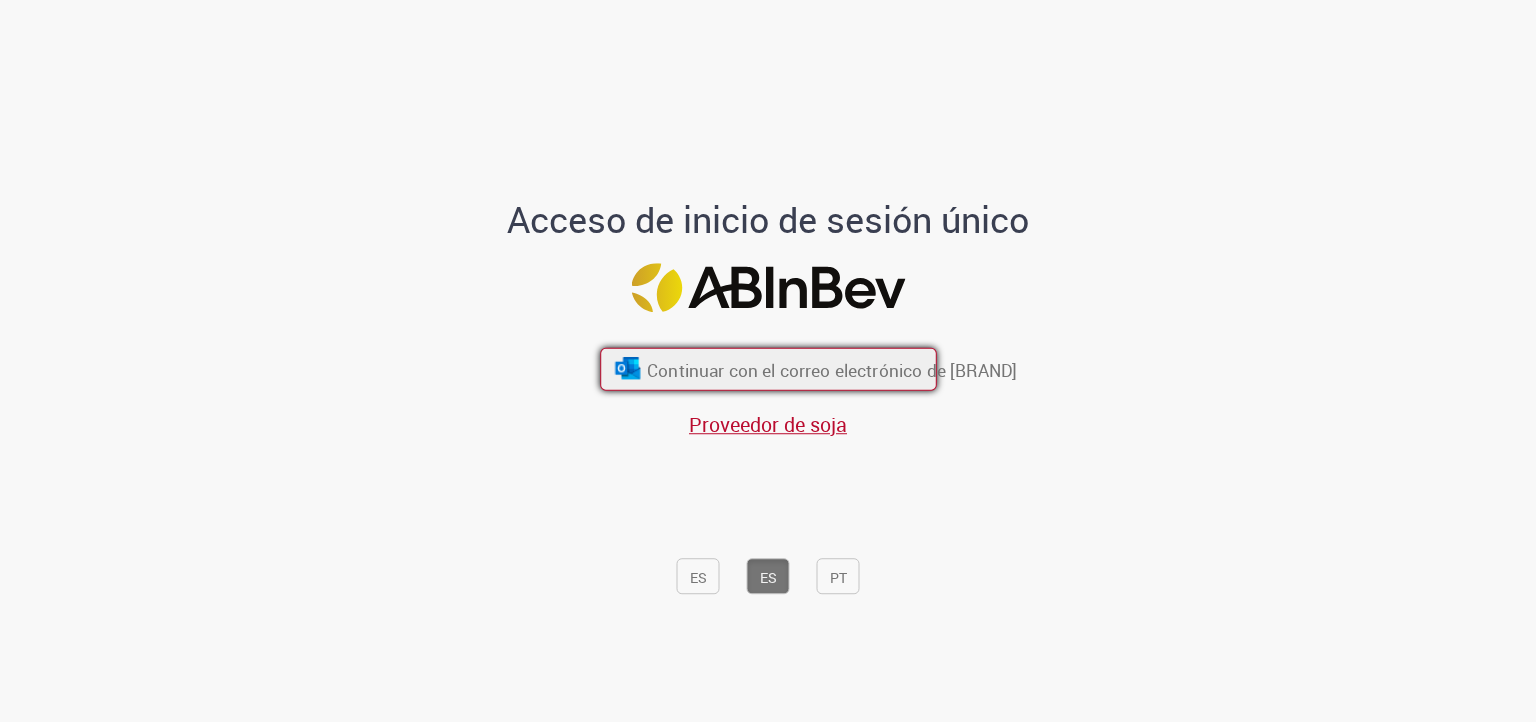 click on "Continuar con el correo electrónico de Outlook 365" at bounding box center (832, 369) 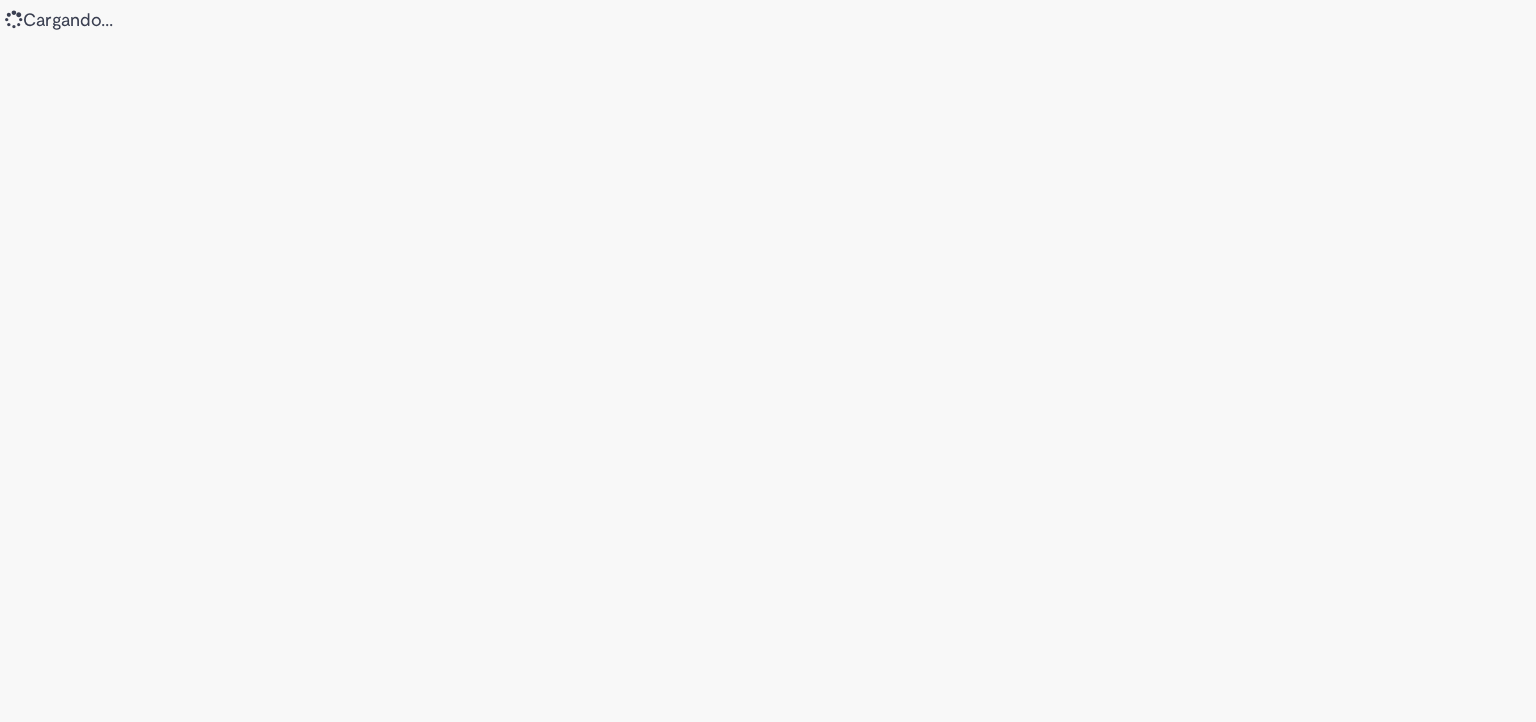 scroll, scrollTop: 0, scrollLeft: 0, axis: both 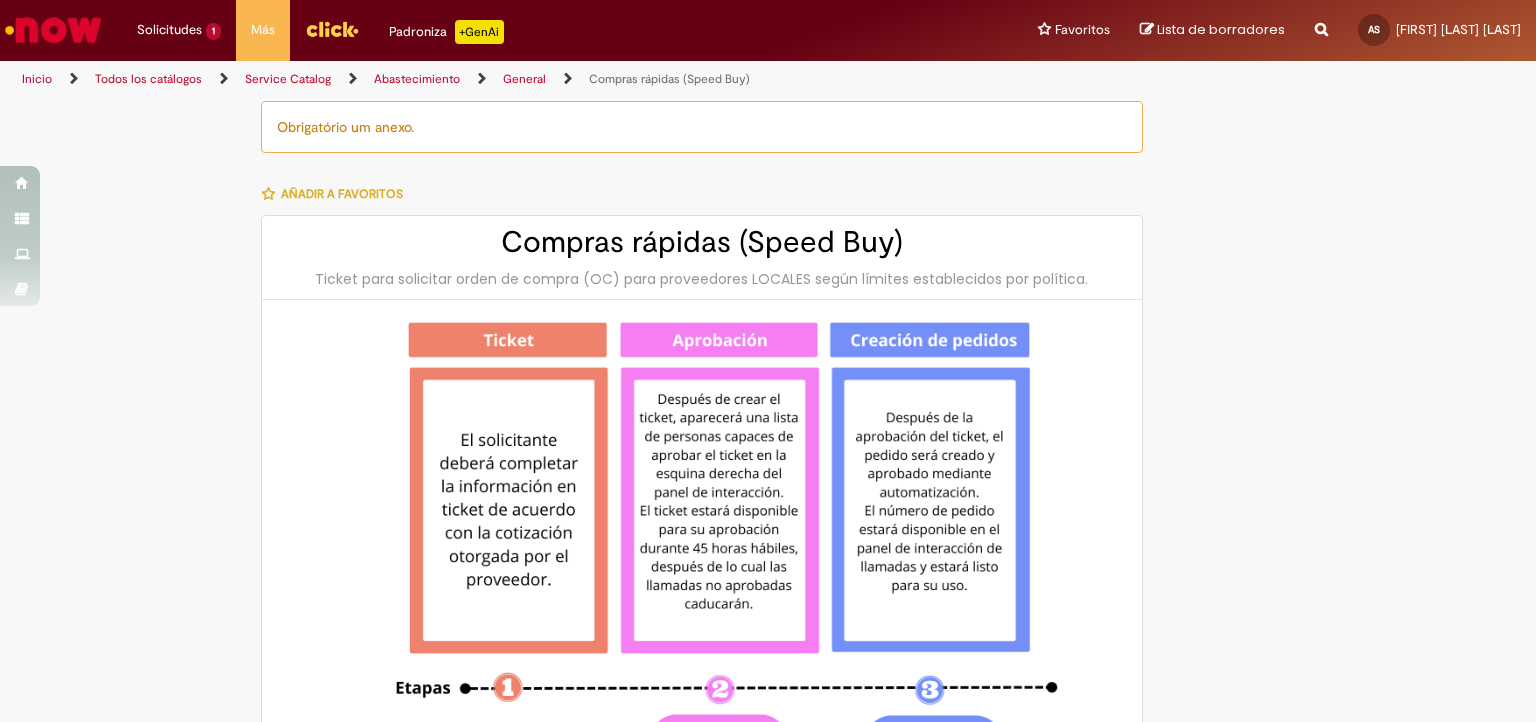 type on "********" 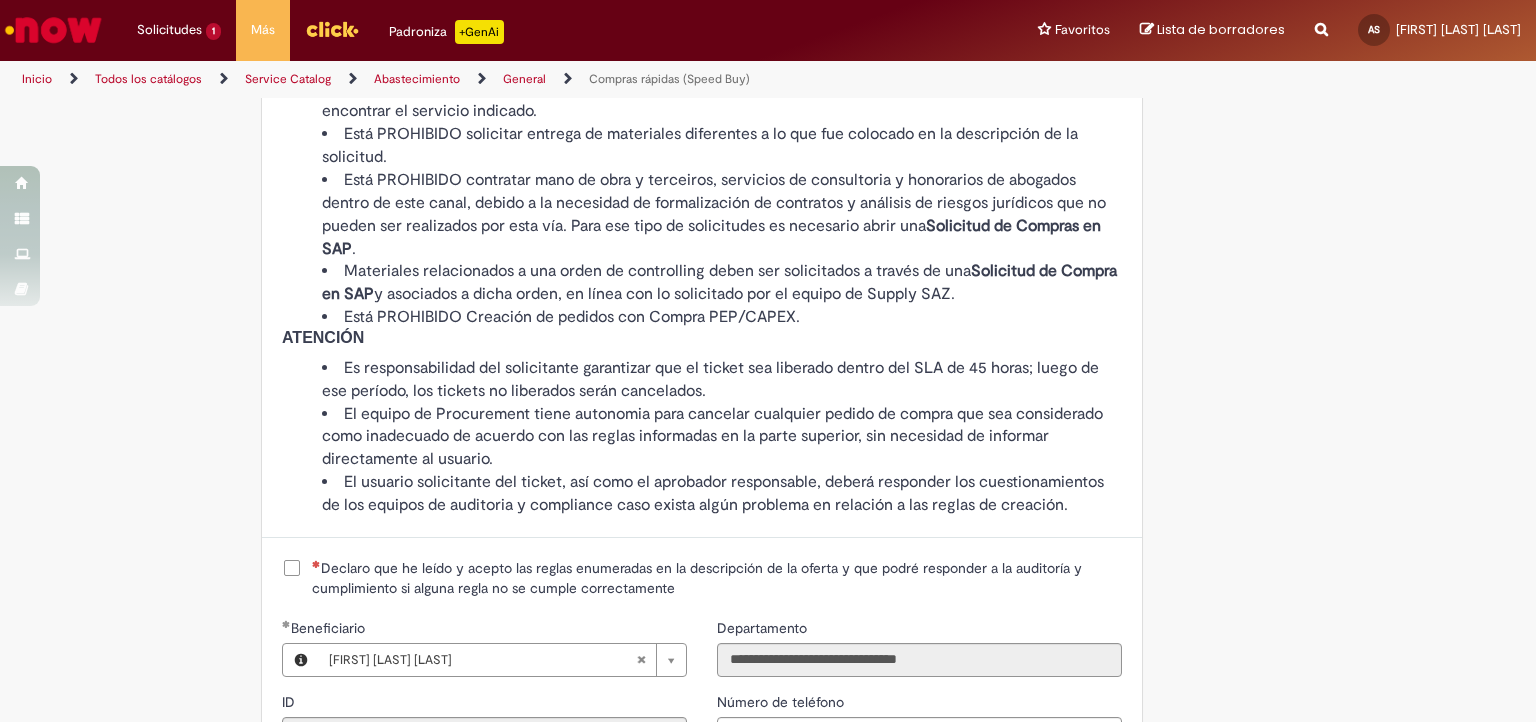 scroll, scrollTop: 1900, scrollLeft: 0, axis: vertical 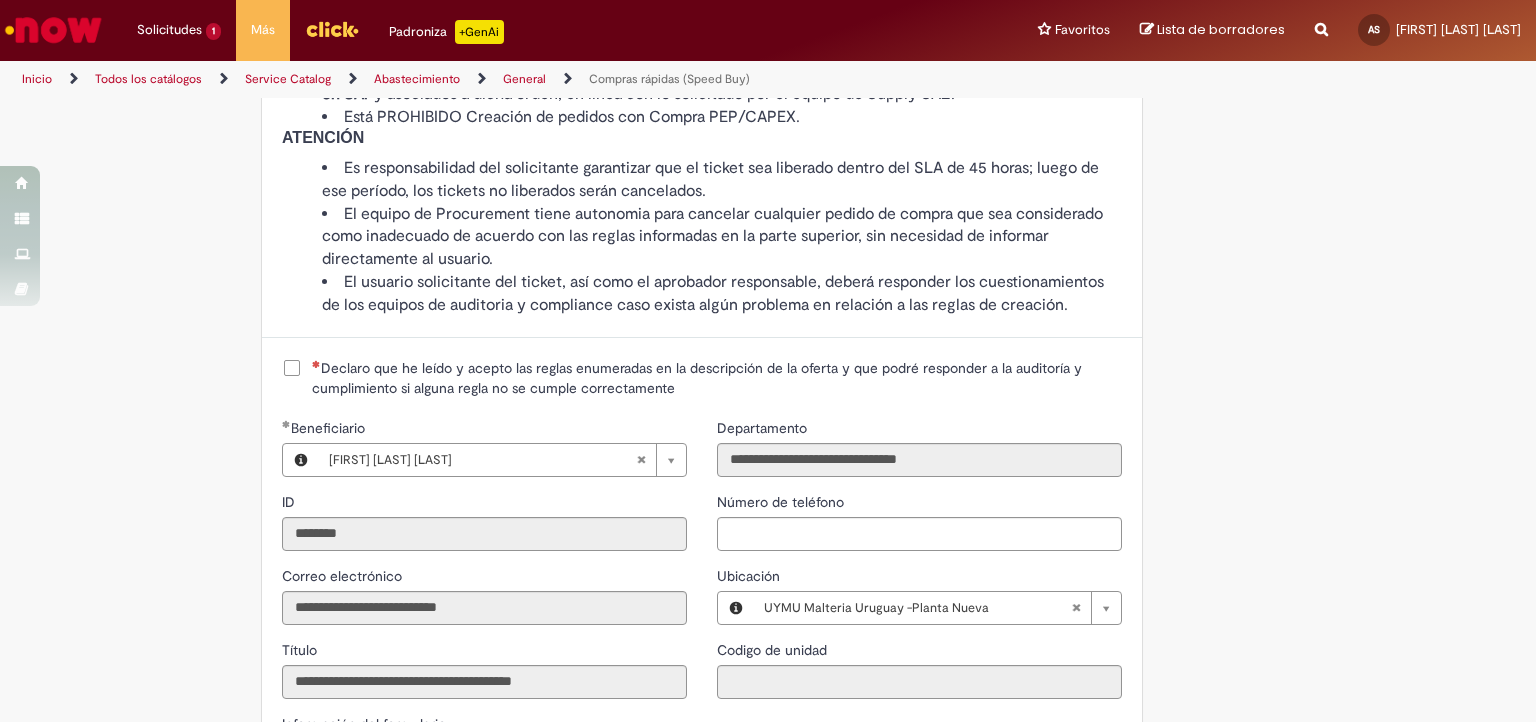 click on "Declaro que he leído y acepto las reglas enumeradas en la descripción de la oferta y que podré responder a la auditoría y cumplimiento si alguna regla no se cumple correctamente" at bounding box center [717, 378] 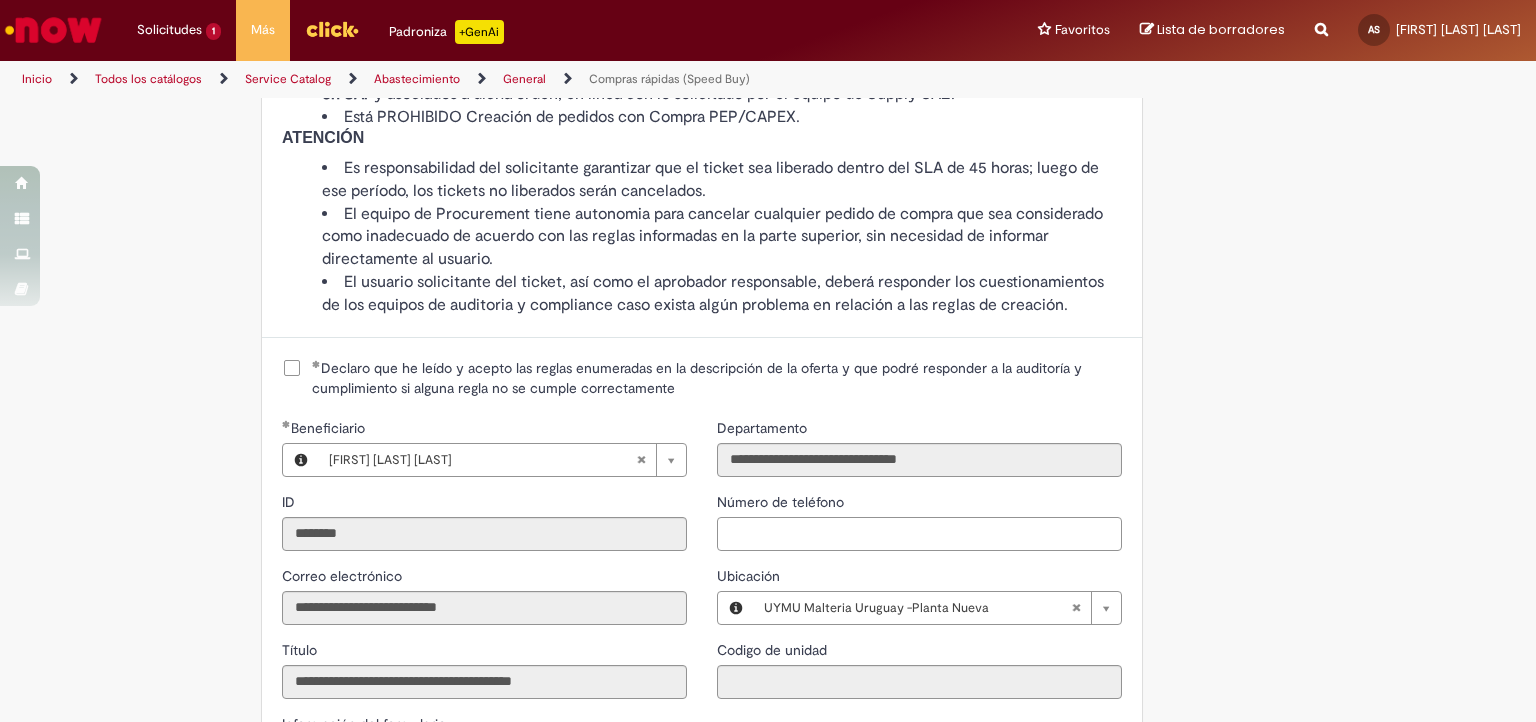 click on "Número de teléfono" at bounding box center [919, 534] 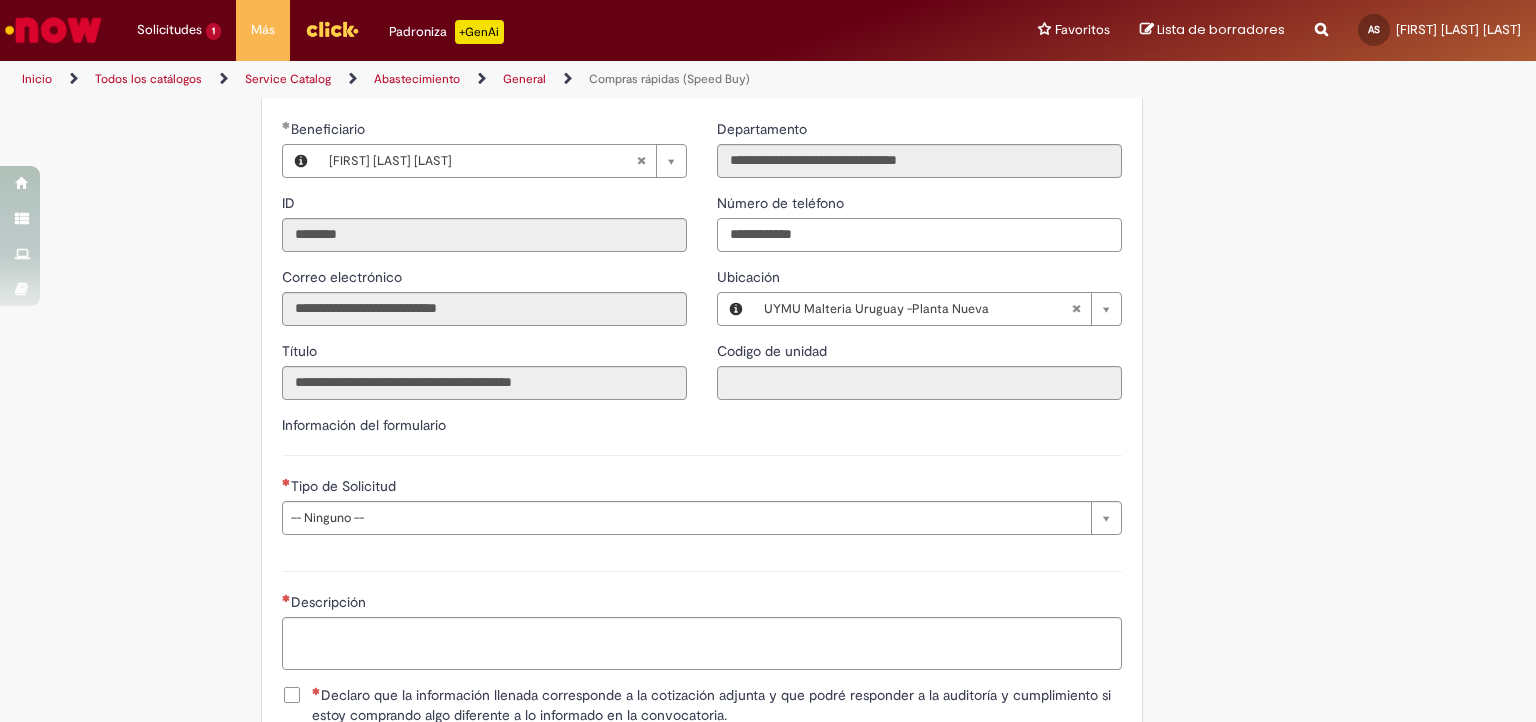 scroll, scrollTop: 2200, scrollLeft: 0, axis: vertical 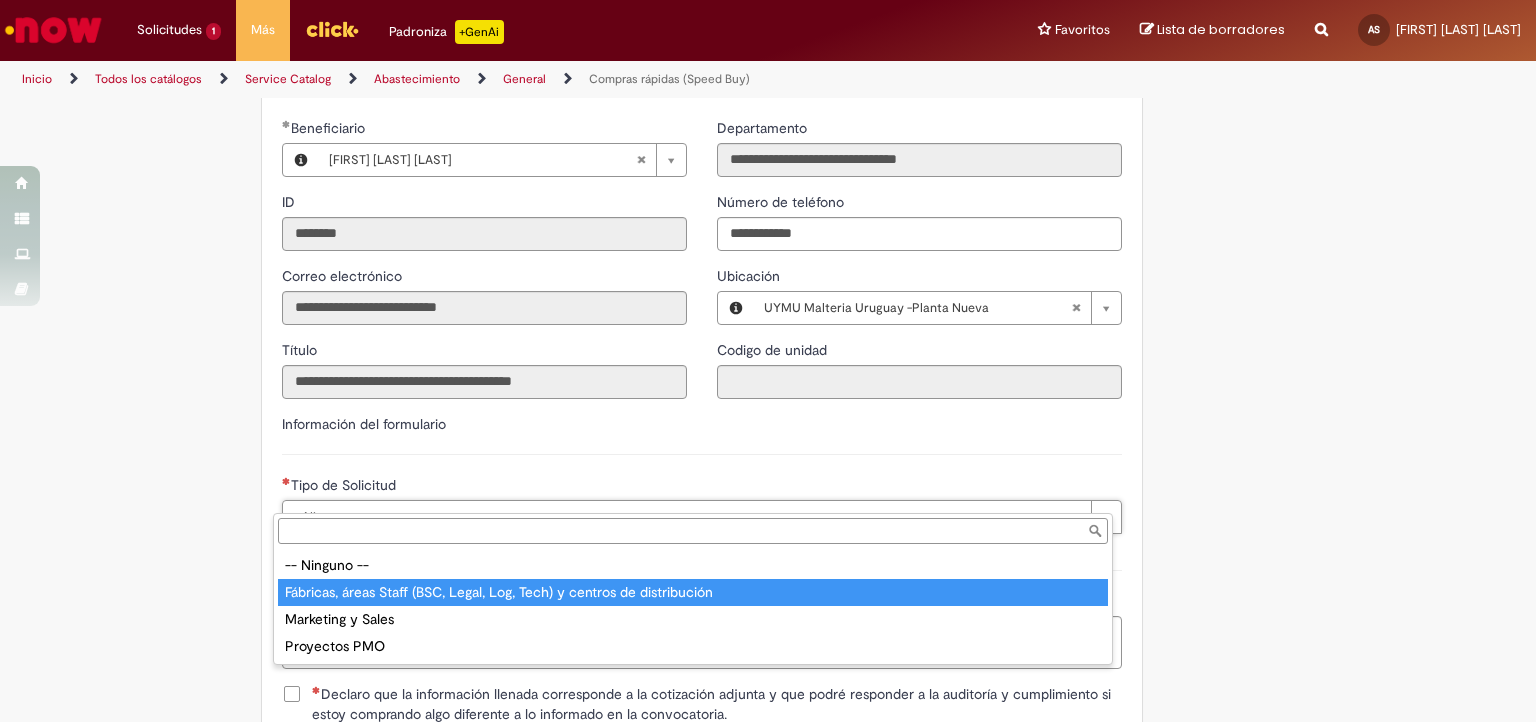 type on "**********" 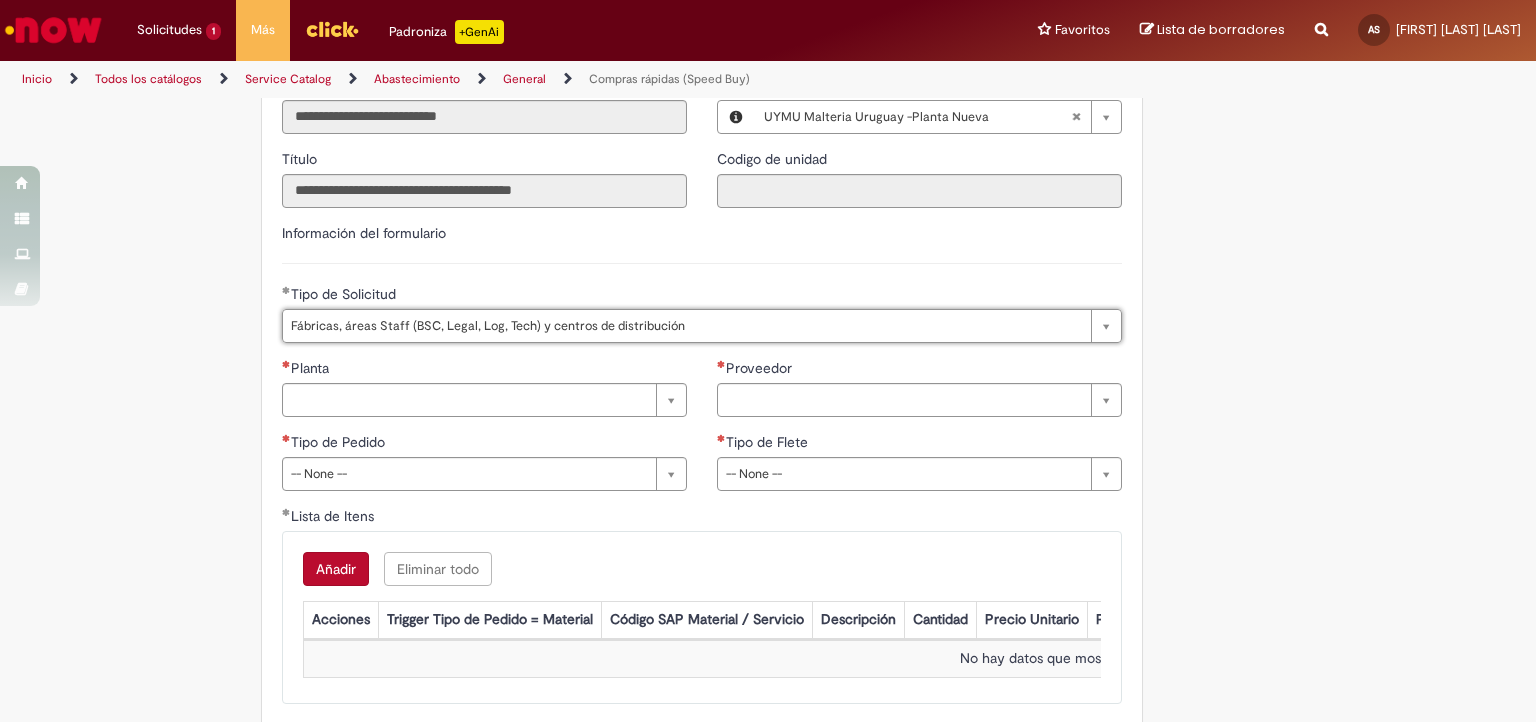 scroll, scrollTop: 2400, scrollLeft: 0, axis: vertical 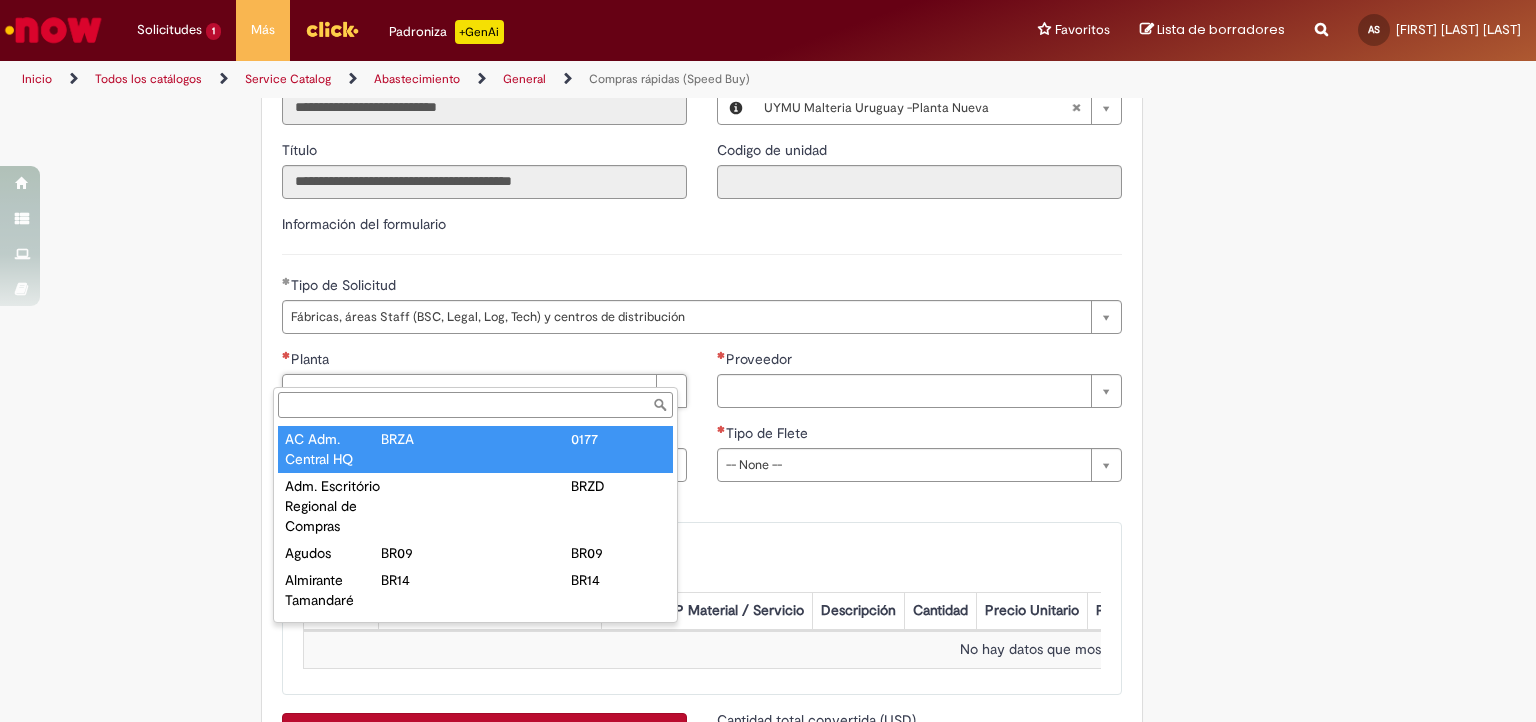 click on "Planta" at bounding box center [475, 405] 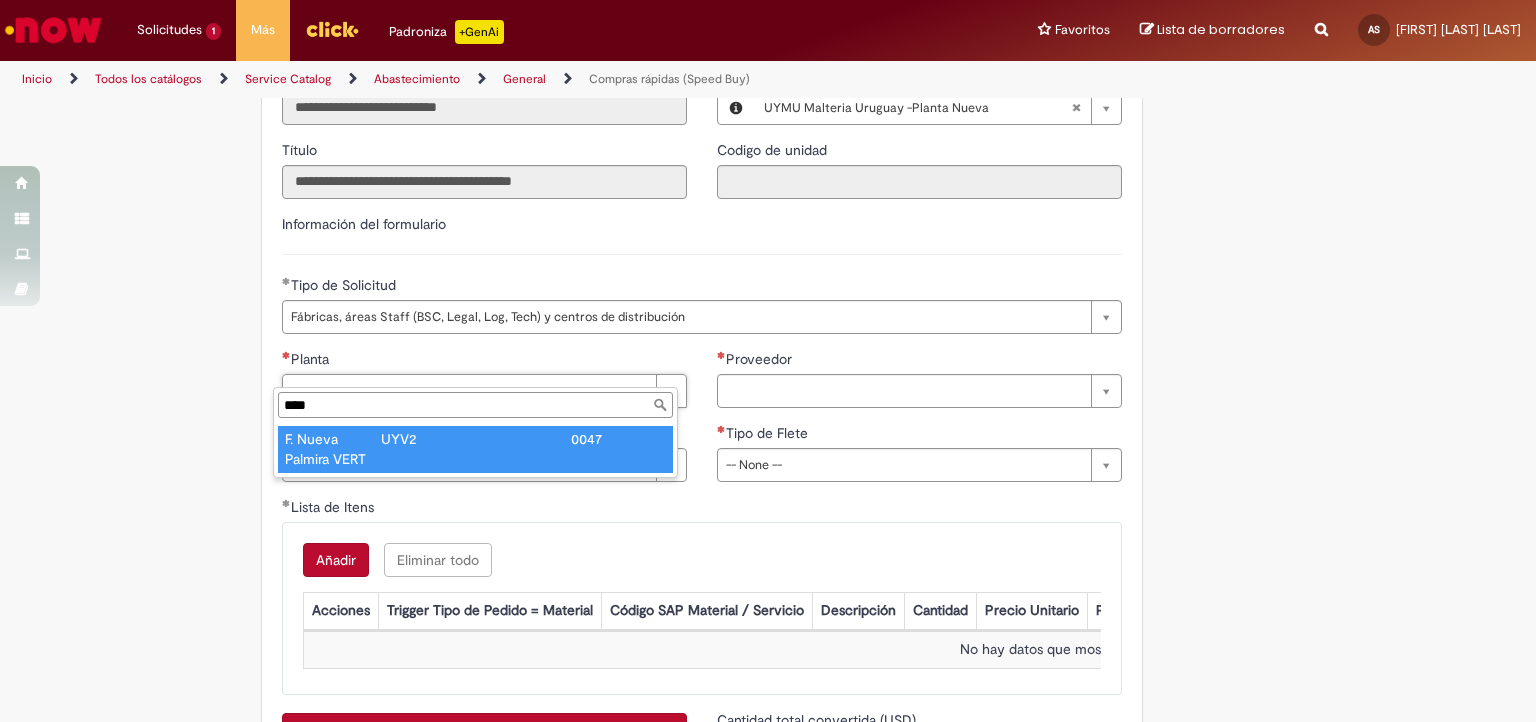 type on "****" 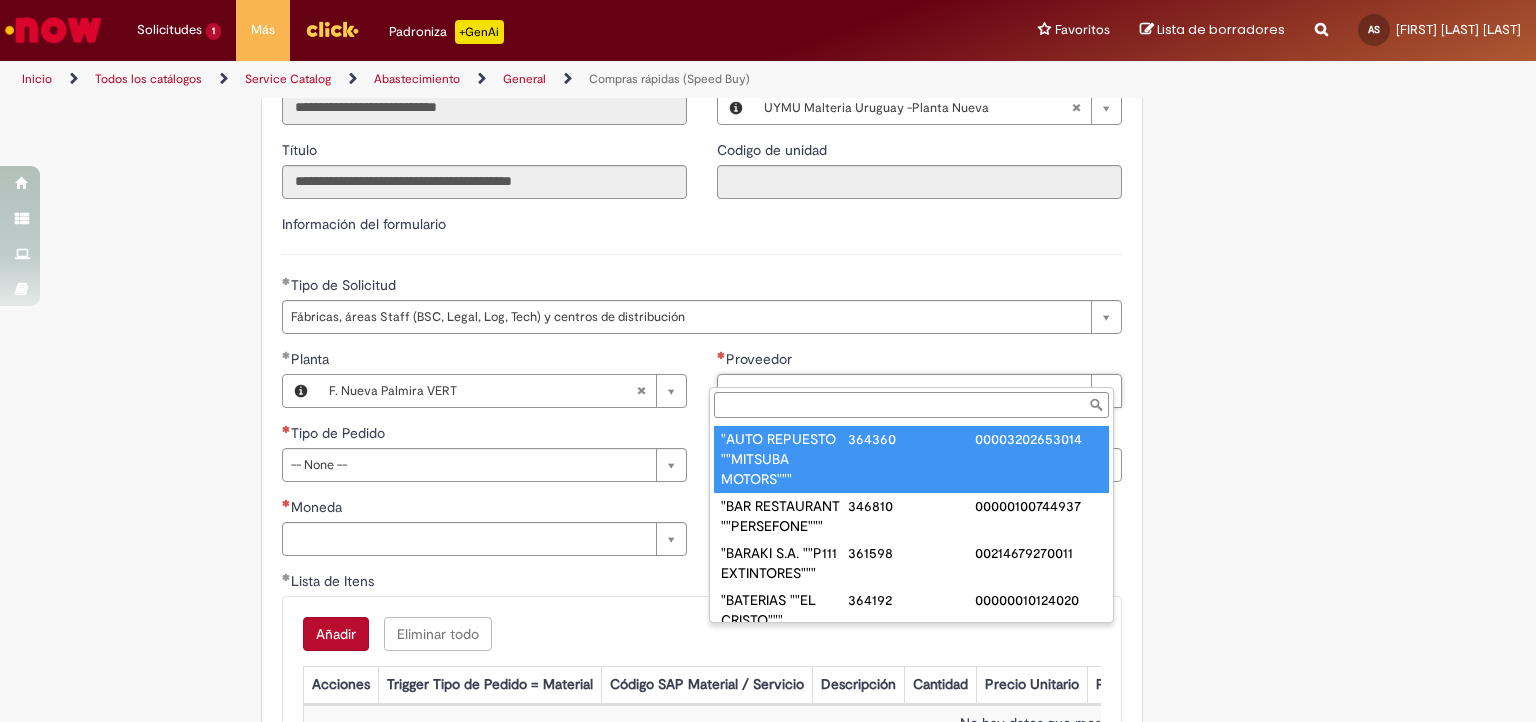 click on "Proveedor" at bounding box center (911, 405) 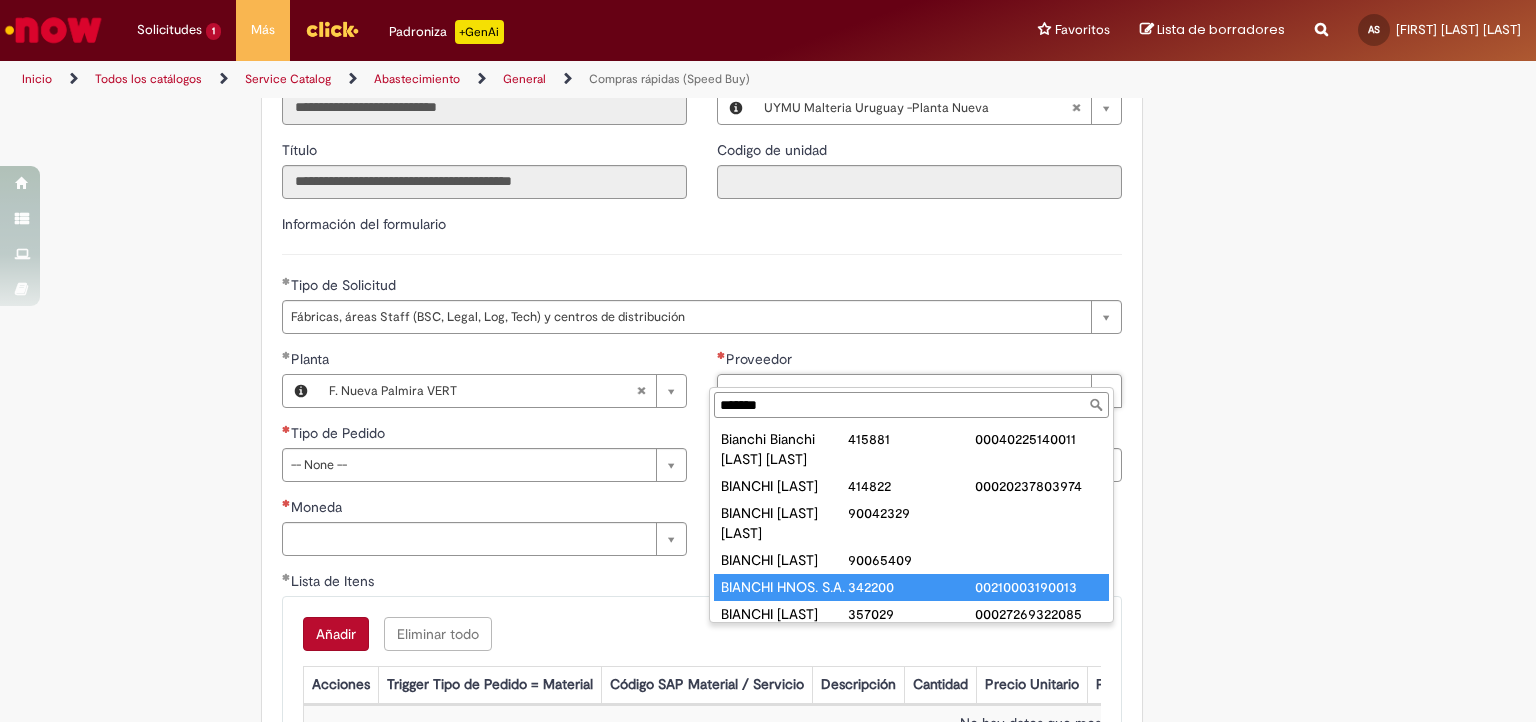 type on "*******" 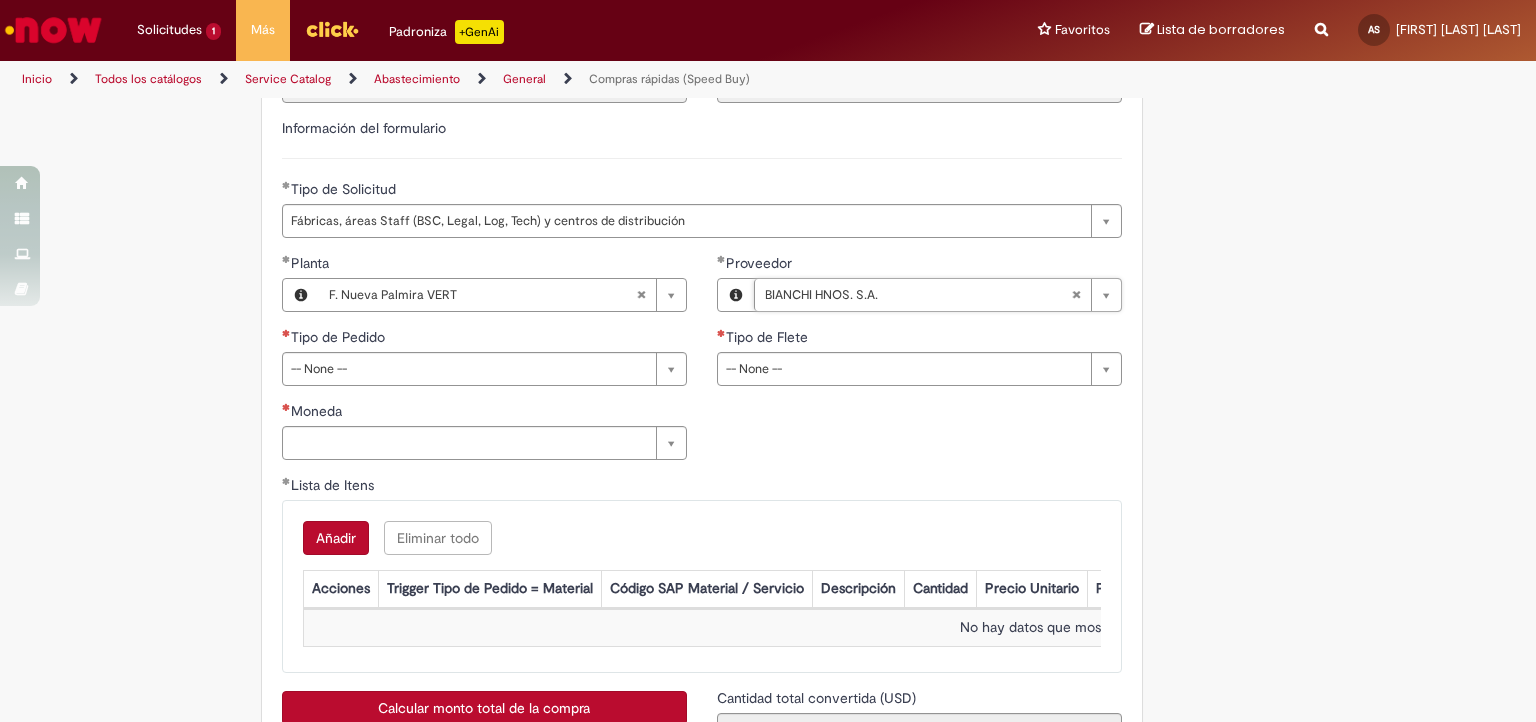 scroll, scrollTop: 2500, scrollLeft: 0, axis: vertical 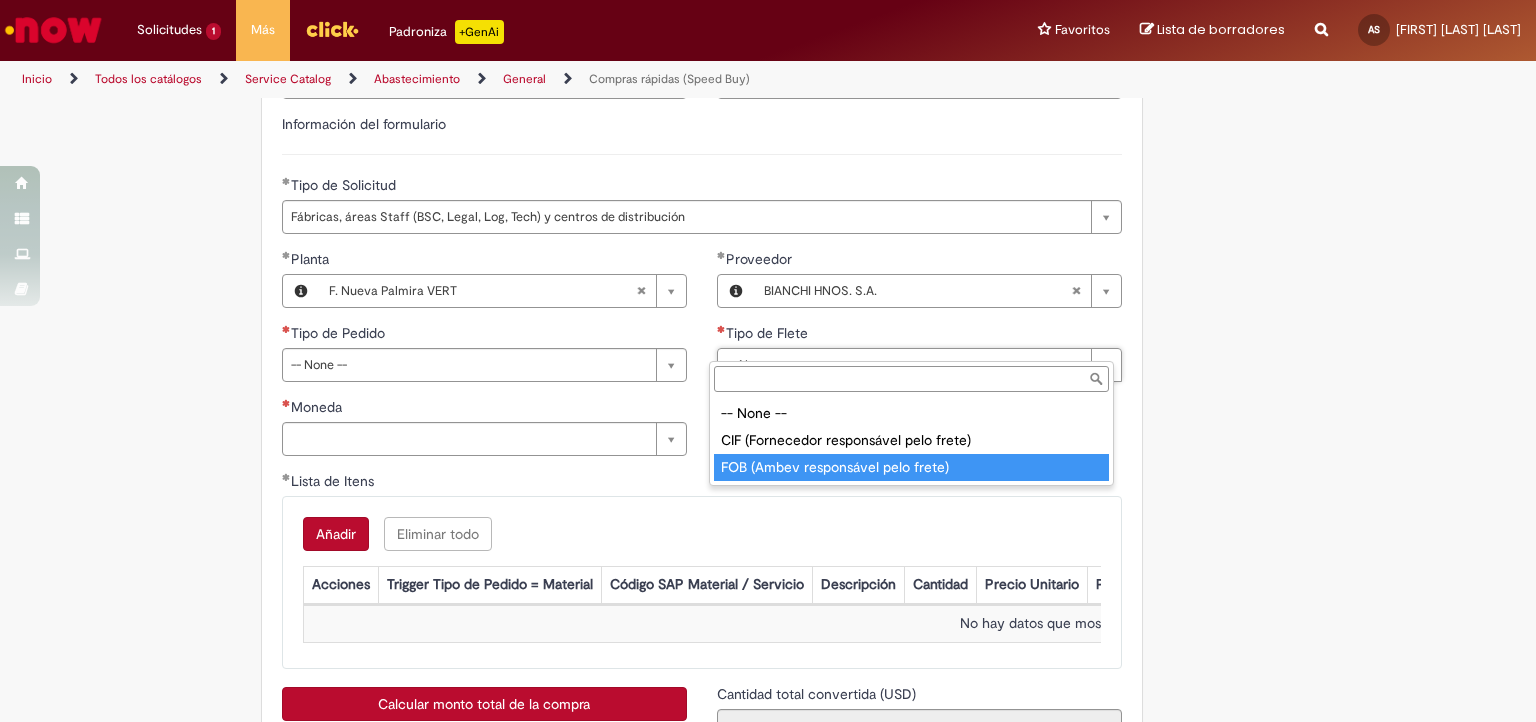 type on "**********" 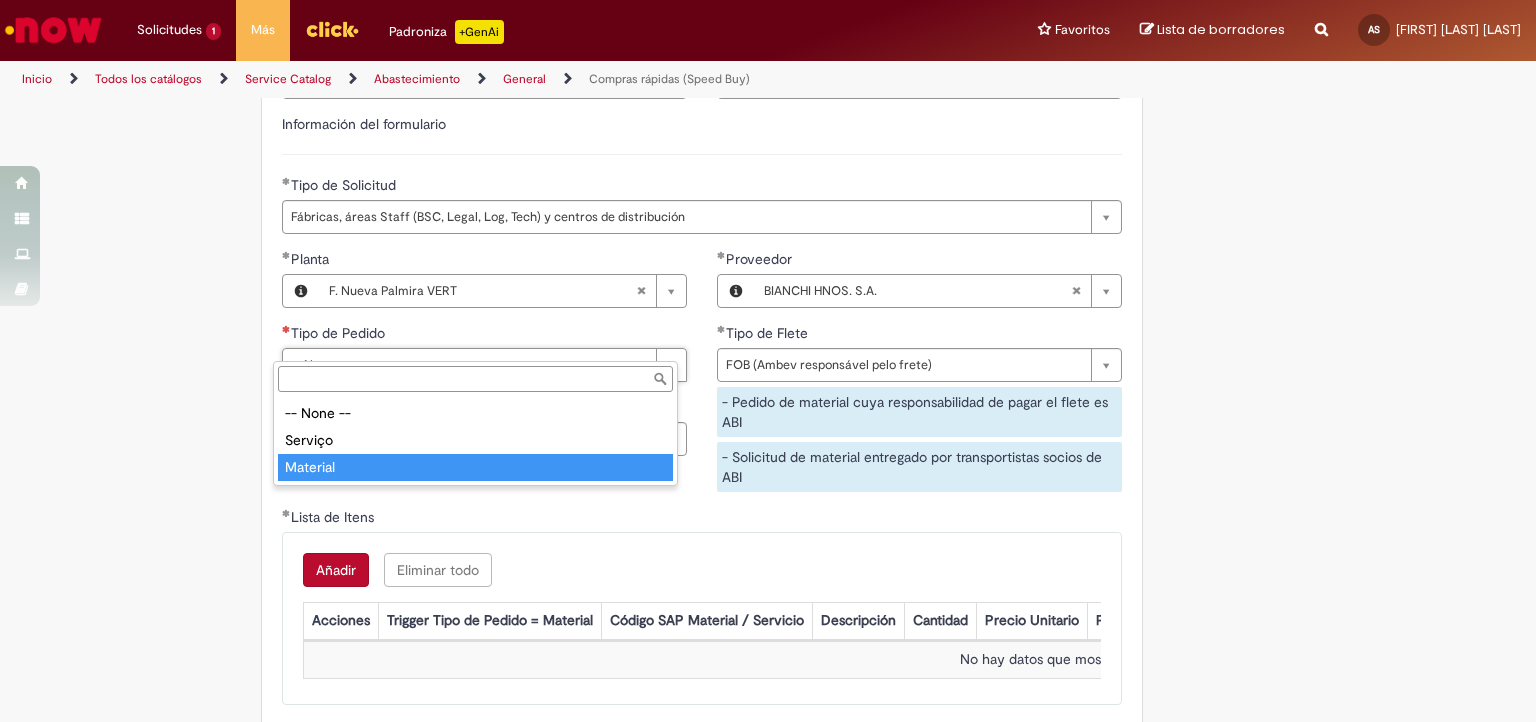 type on "********" 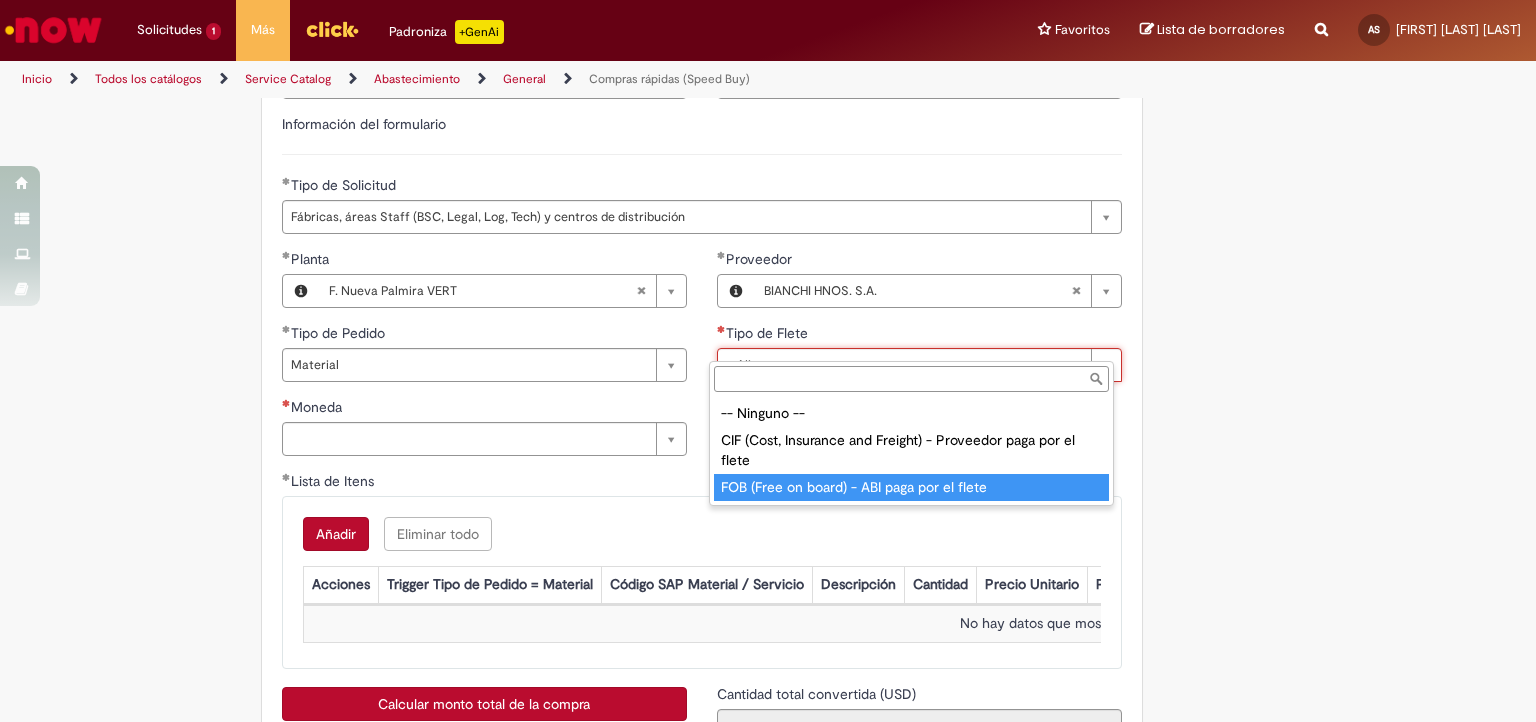 type on "**********" 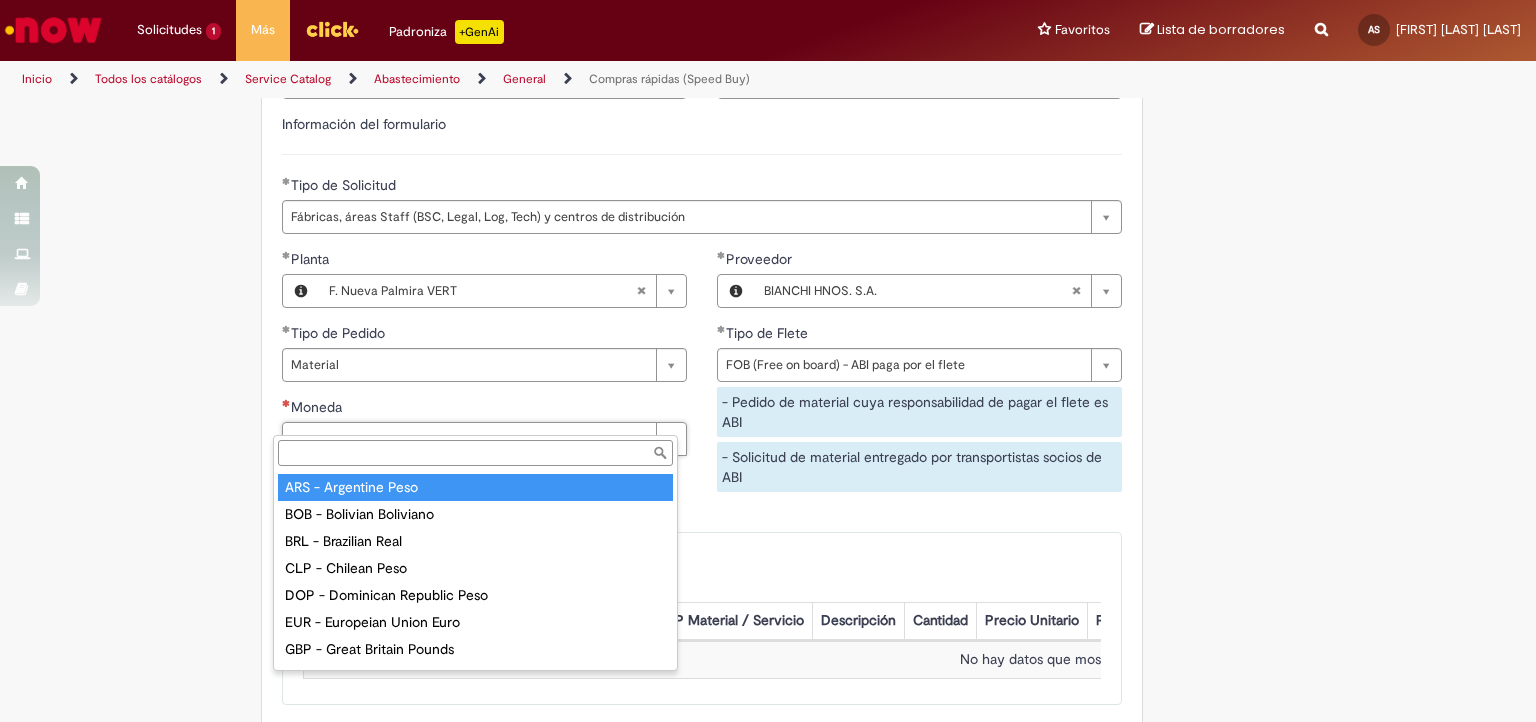 click on "Moneda" at bounding box center [475, 453] 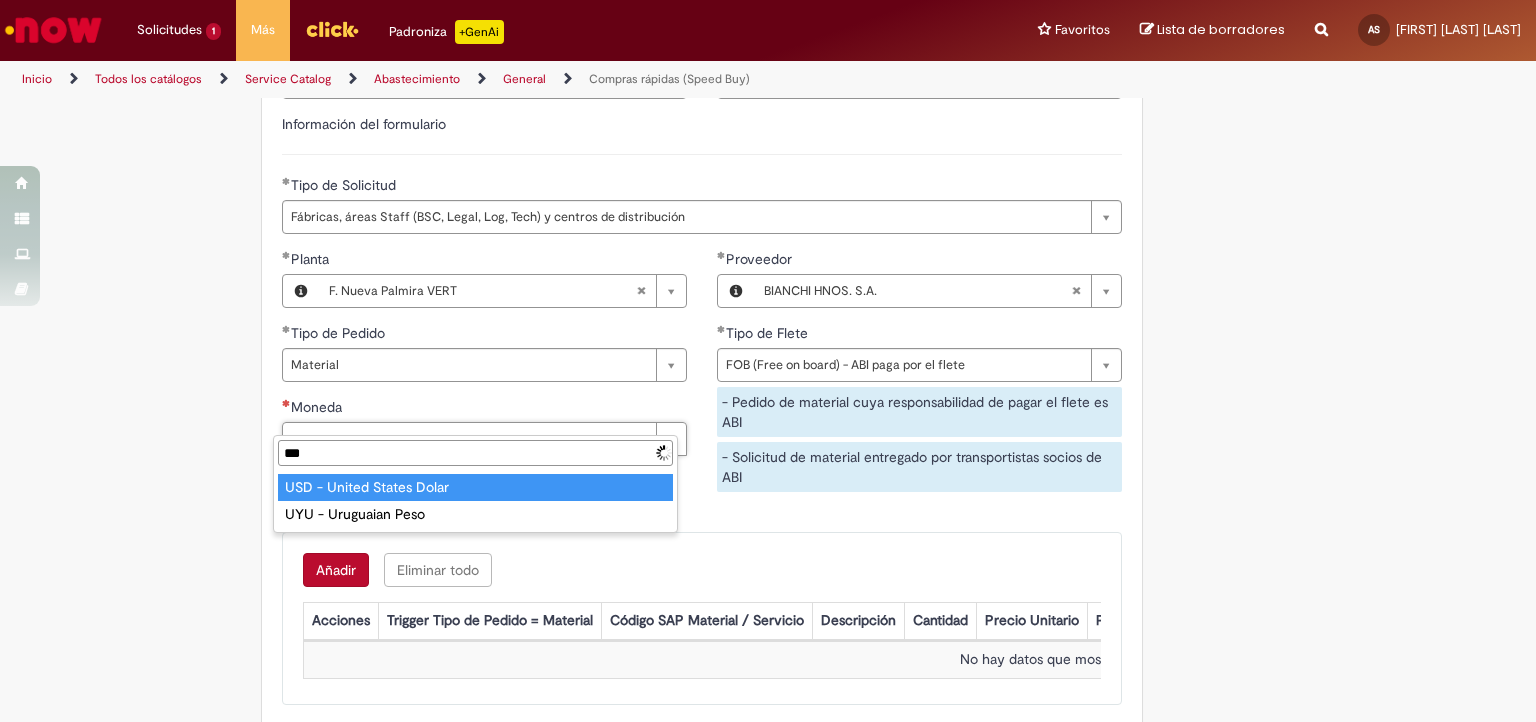 type on "***" 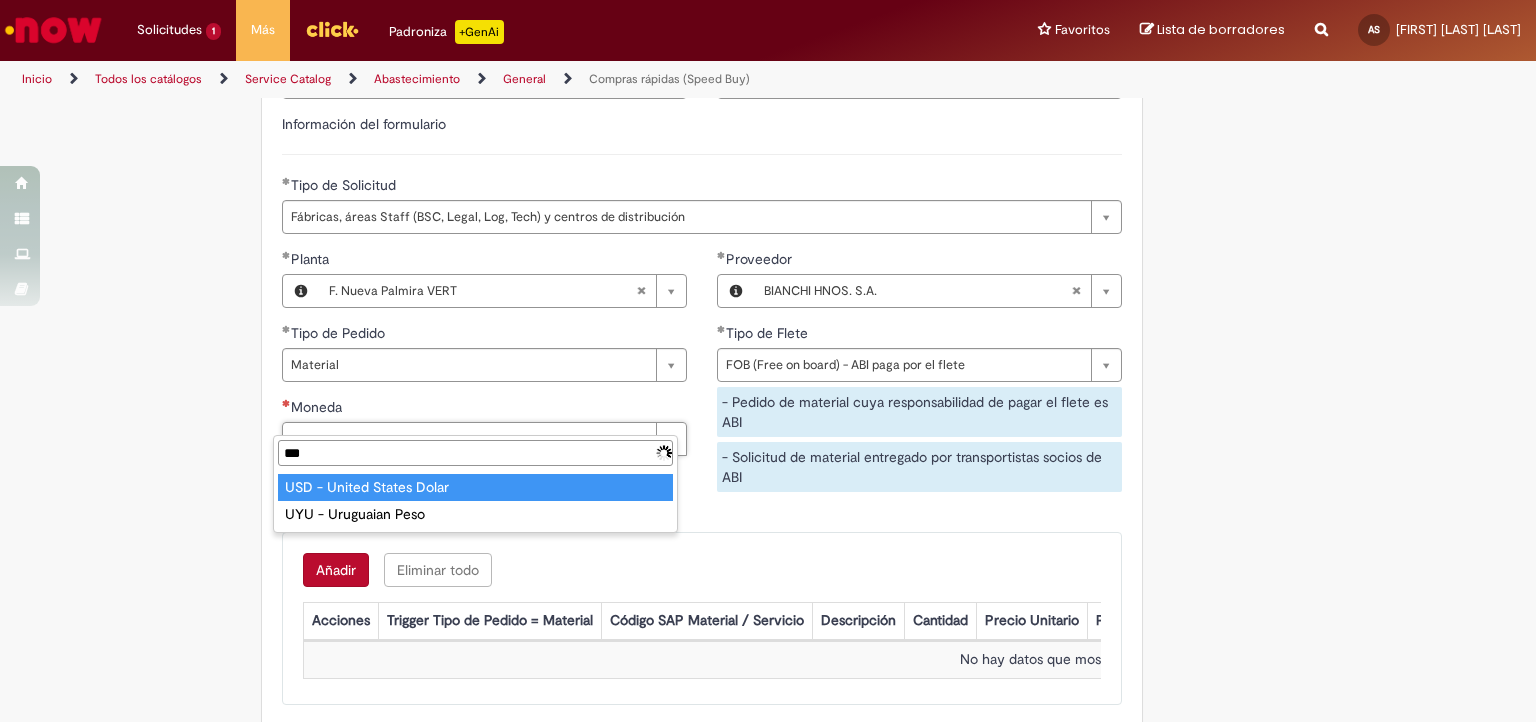 type on "**********" 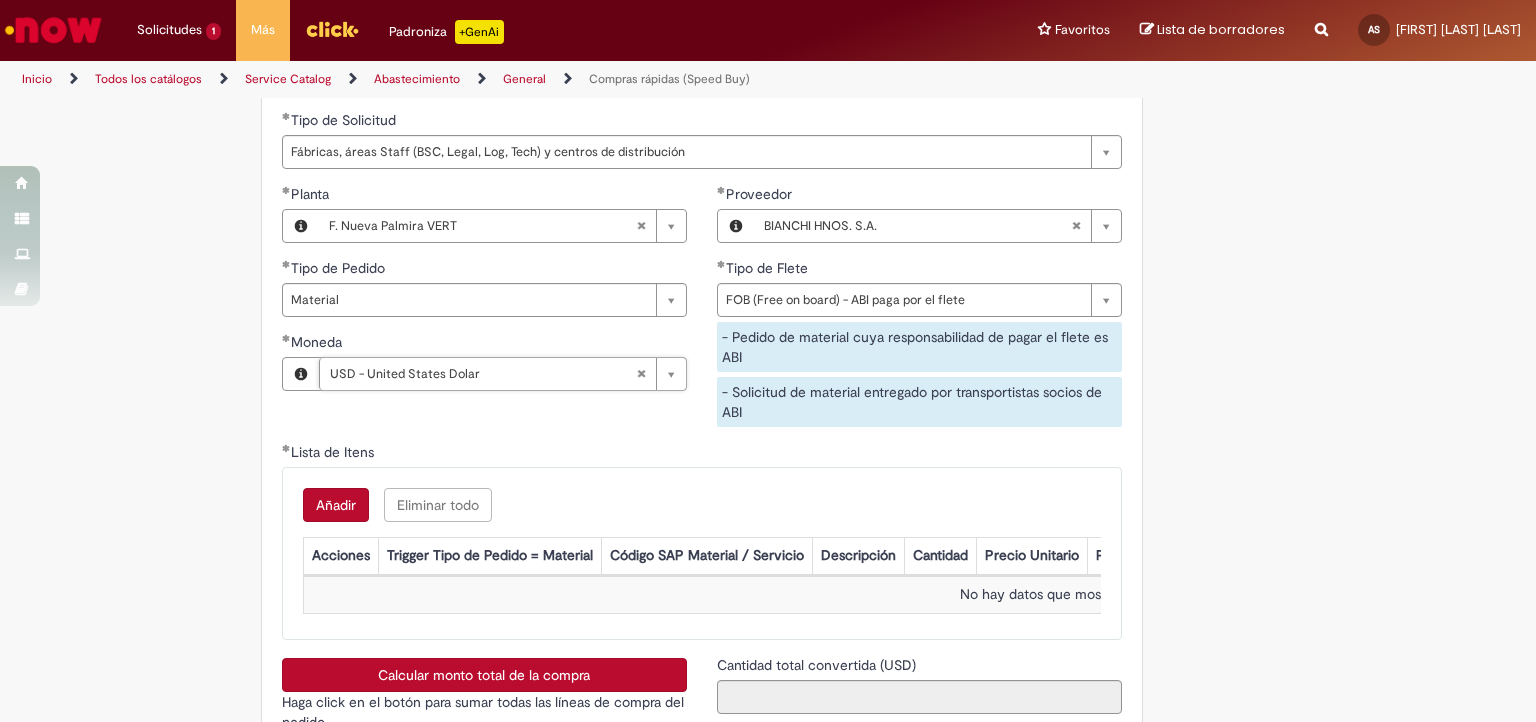 scroll, scrollTop: 2600, scrollLeft: 0, axis: vertical 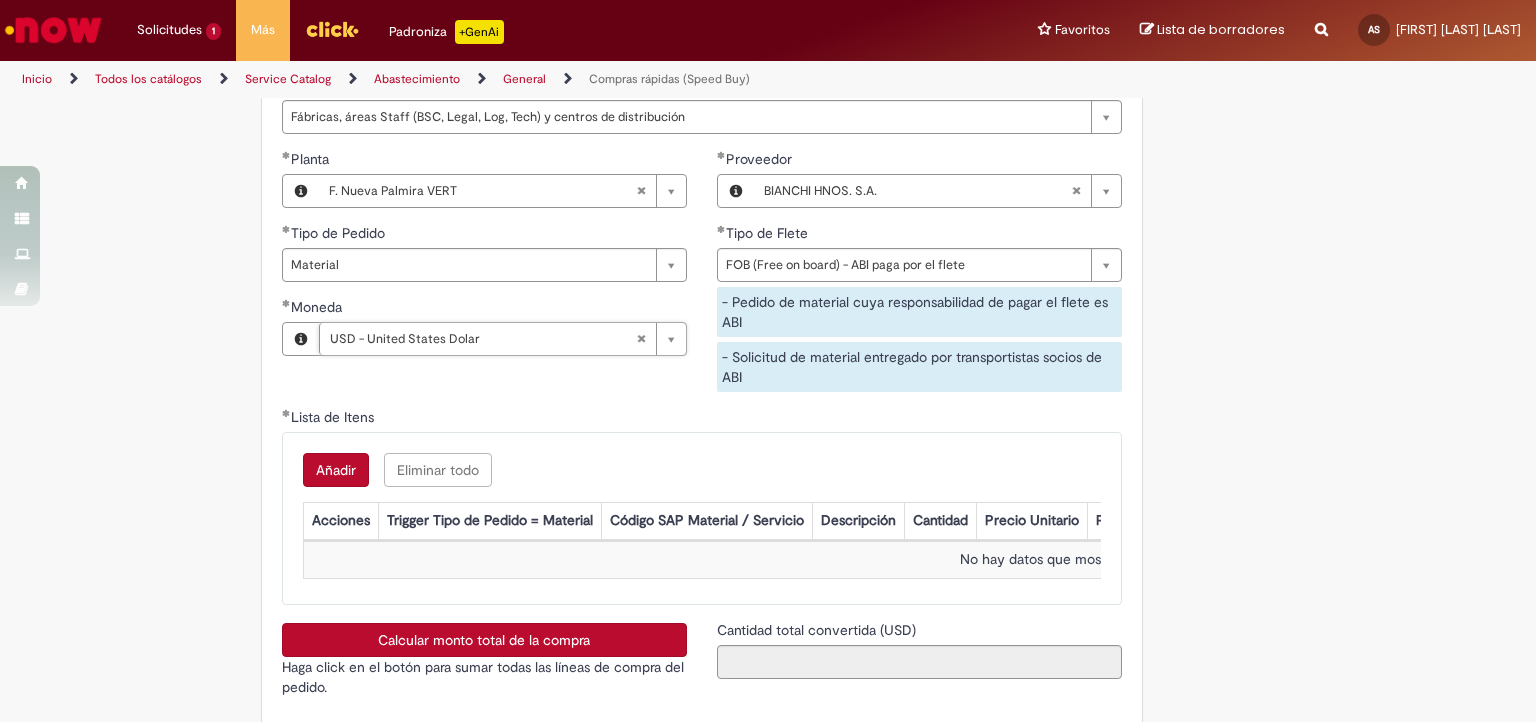 click on "Añadir" at bounding box center [336, 470] 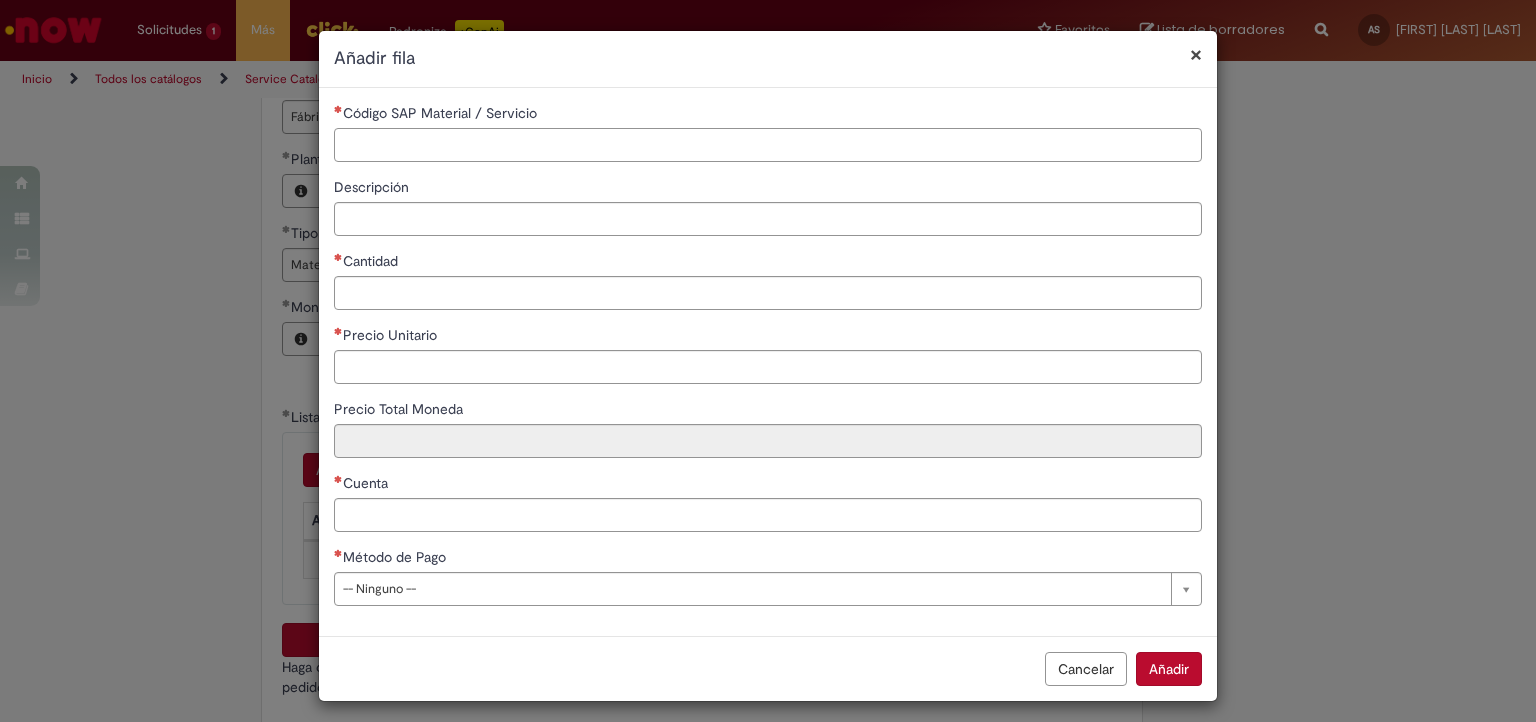 click on "Código SAP Material / Servicio" at bounding box center (768, 145) 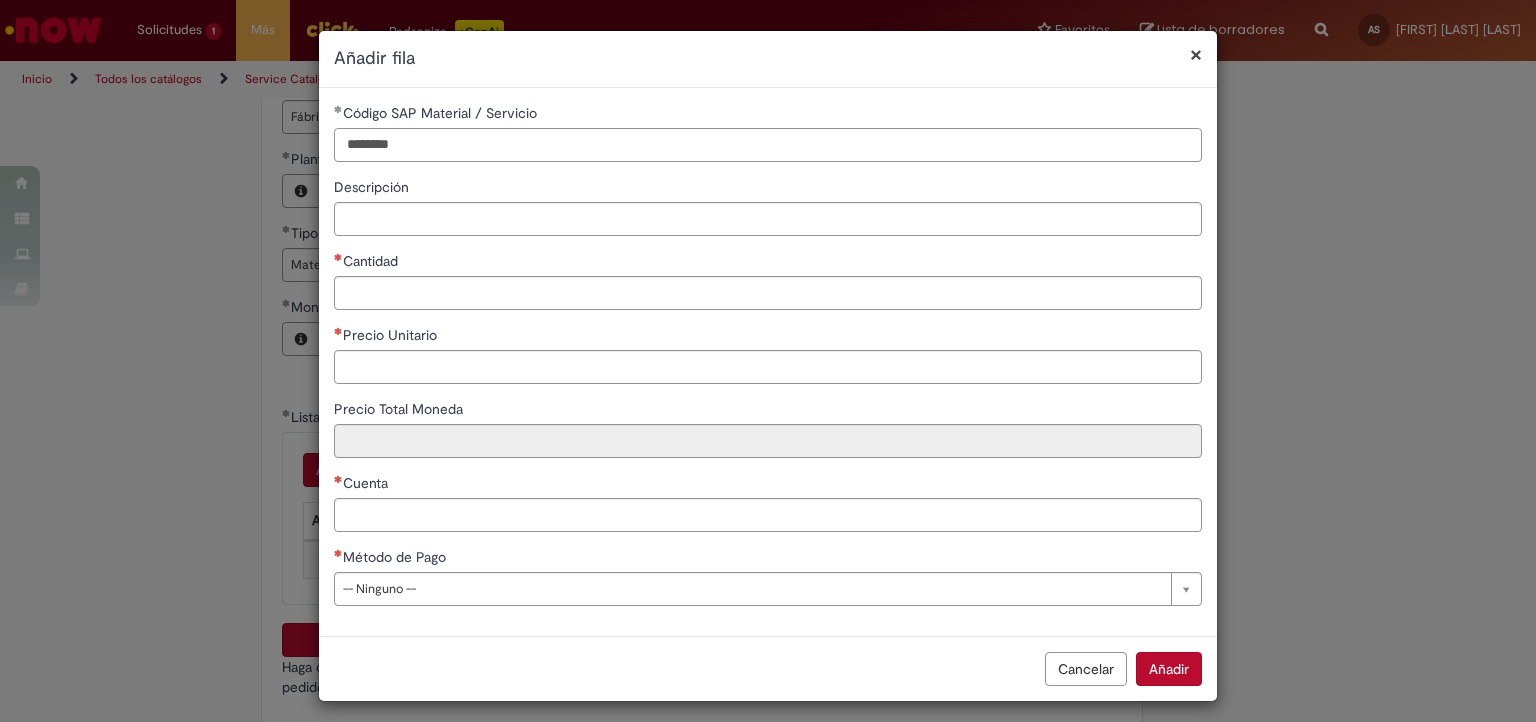 type on "********" 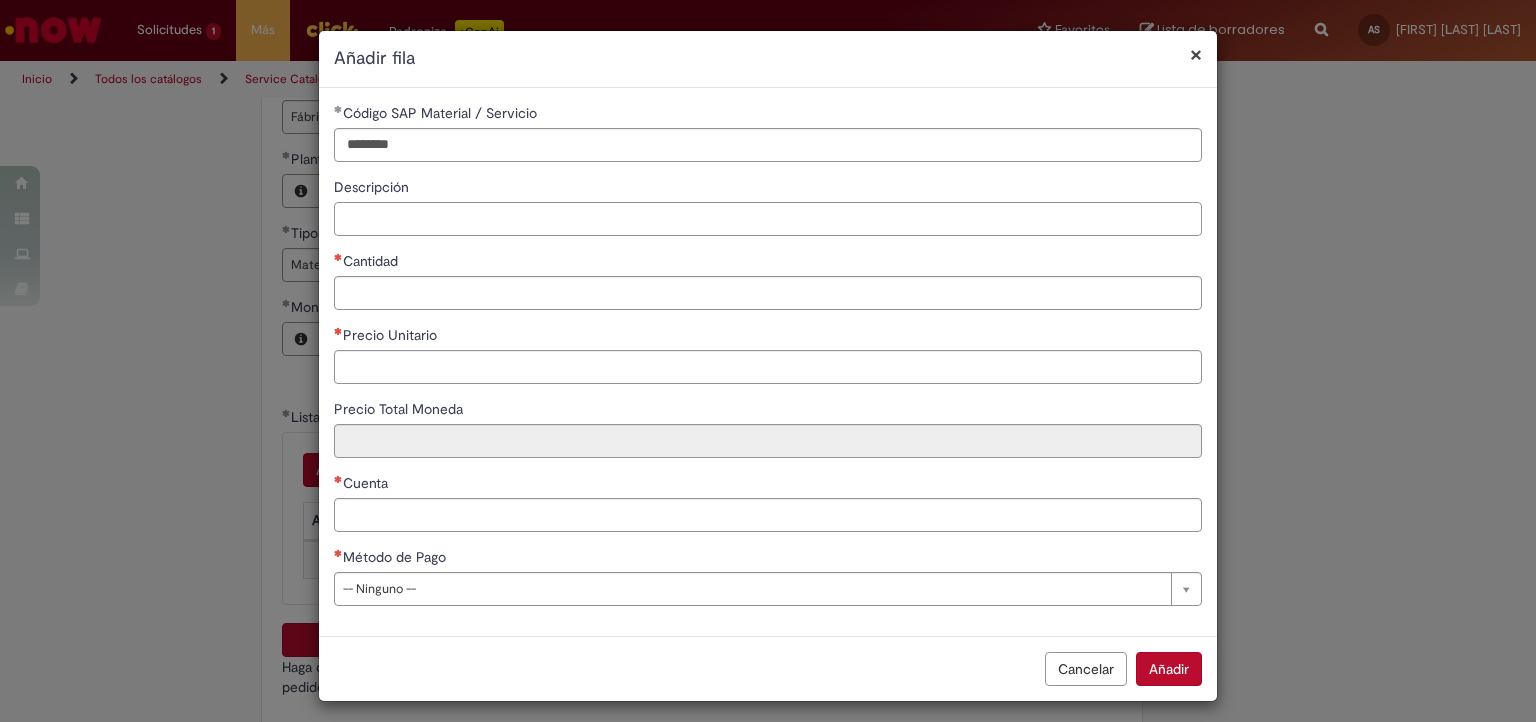 click on "Descripción" at bounding box center (768, 219) 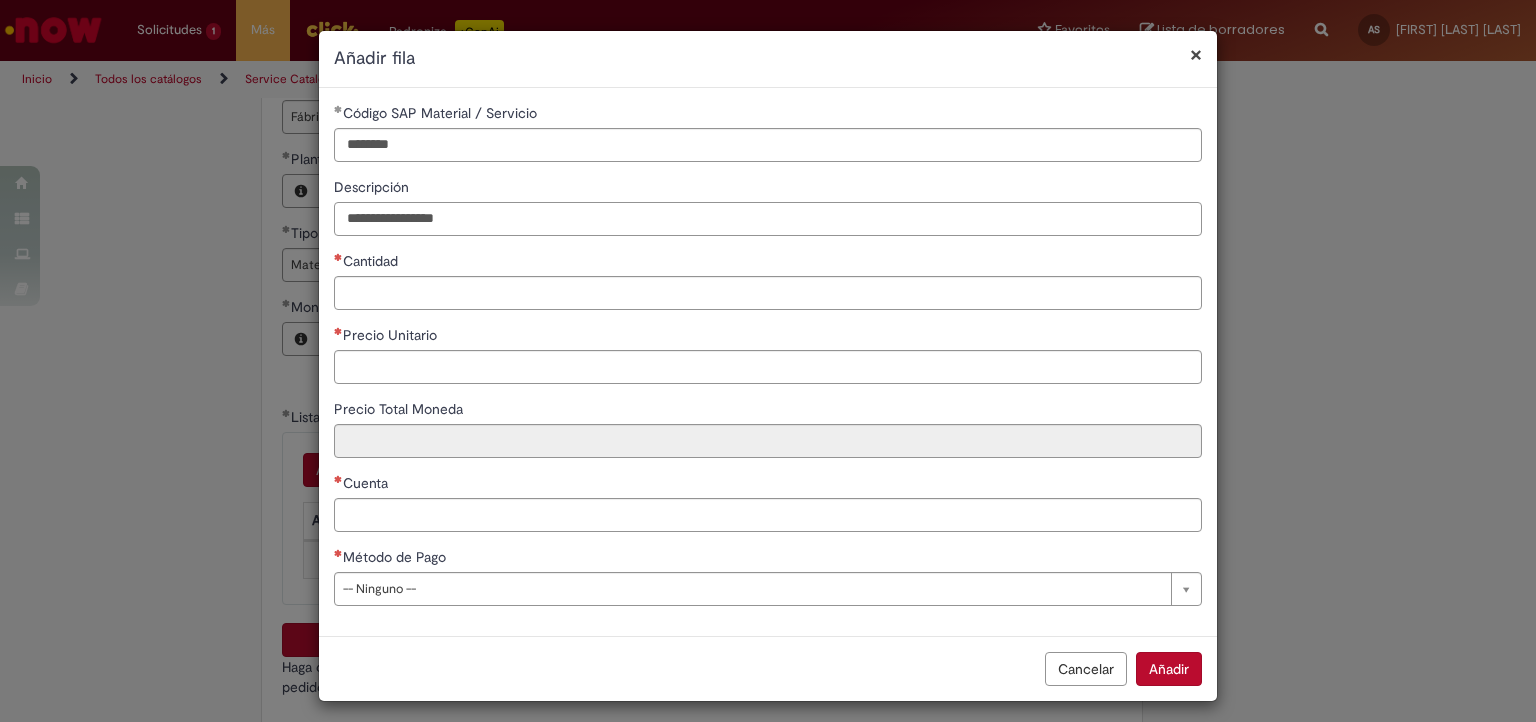 type on "**********" 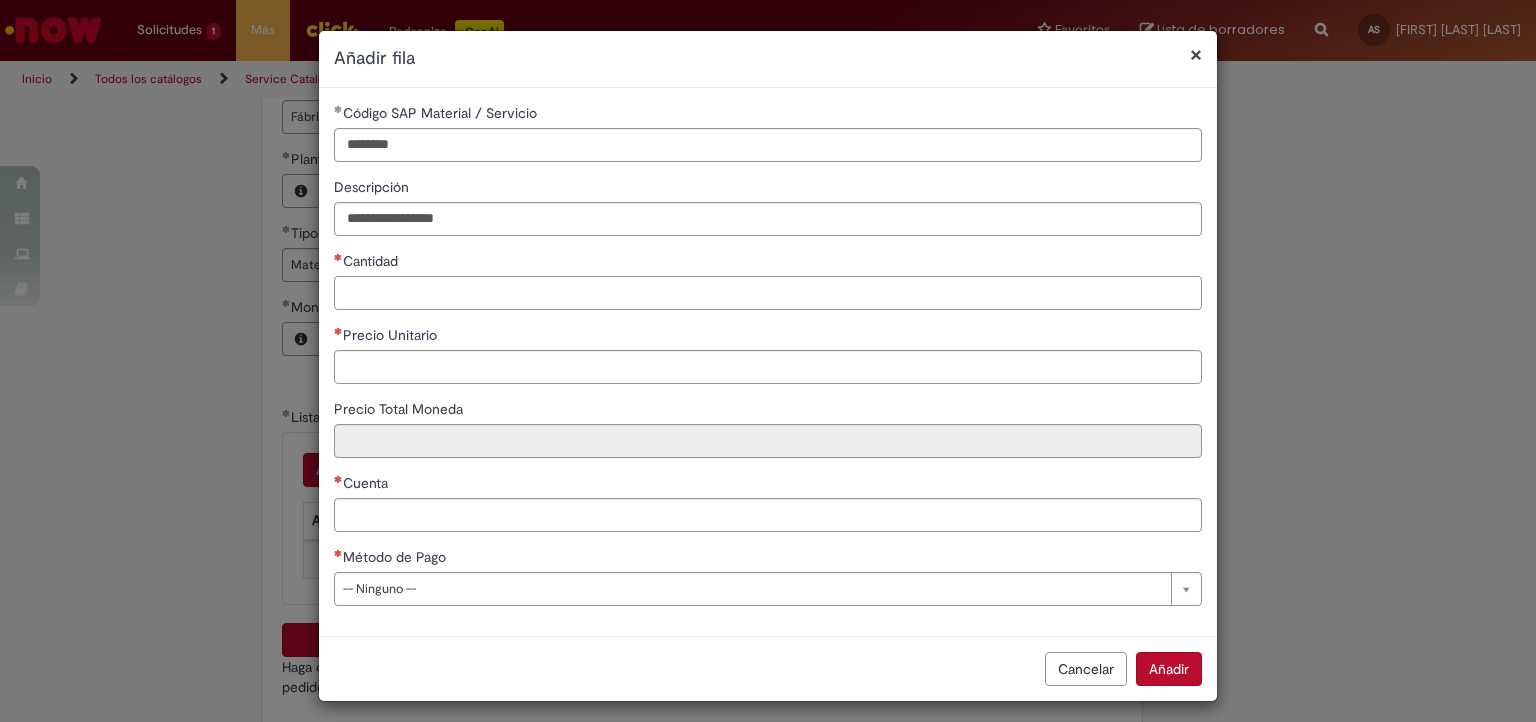 click on "Cantidad" at bounding box center (768, 293) 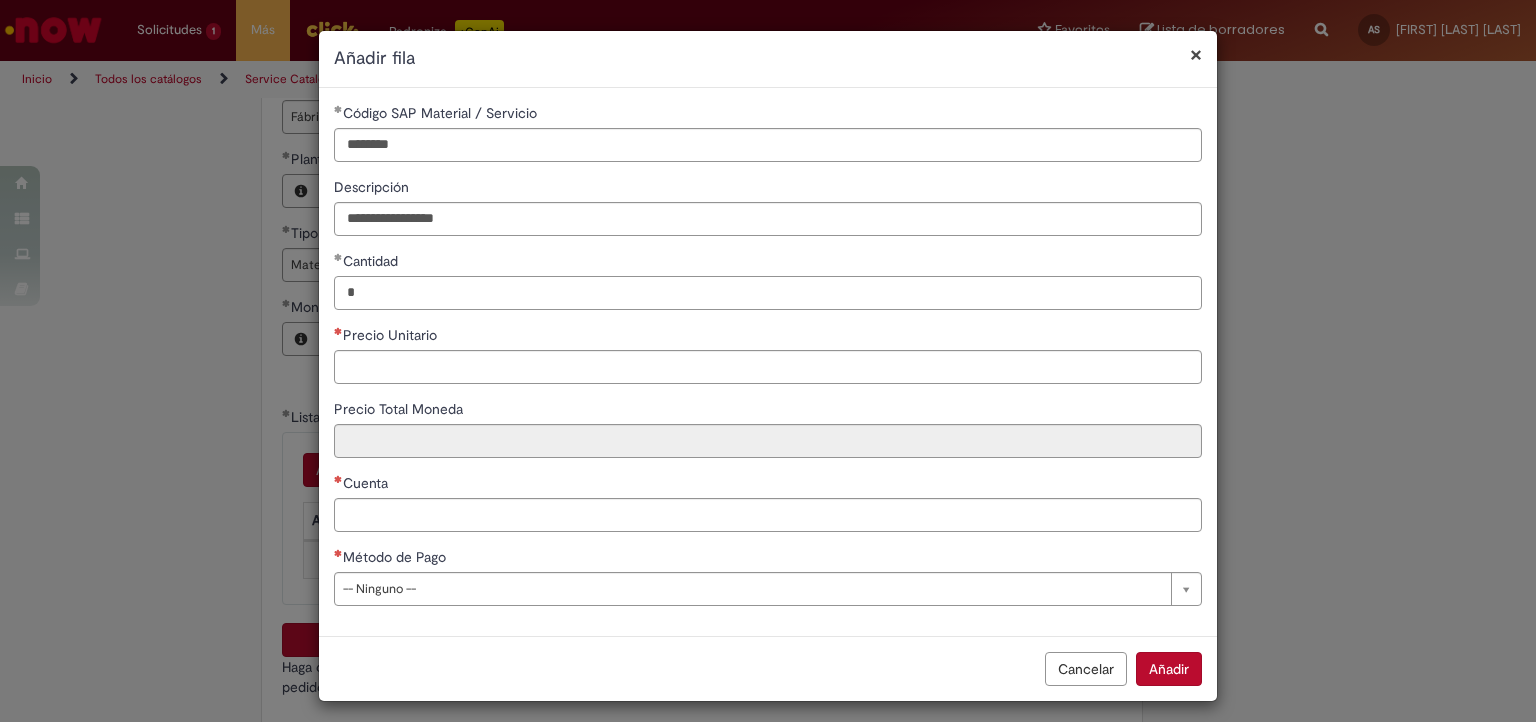 type on "*" 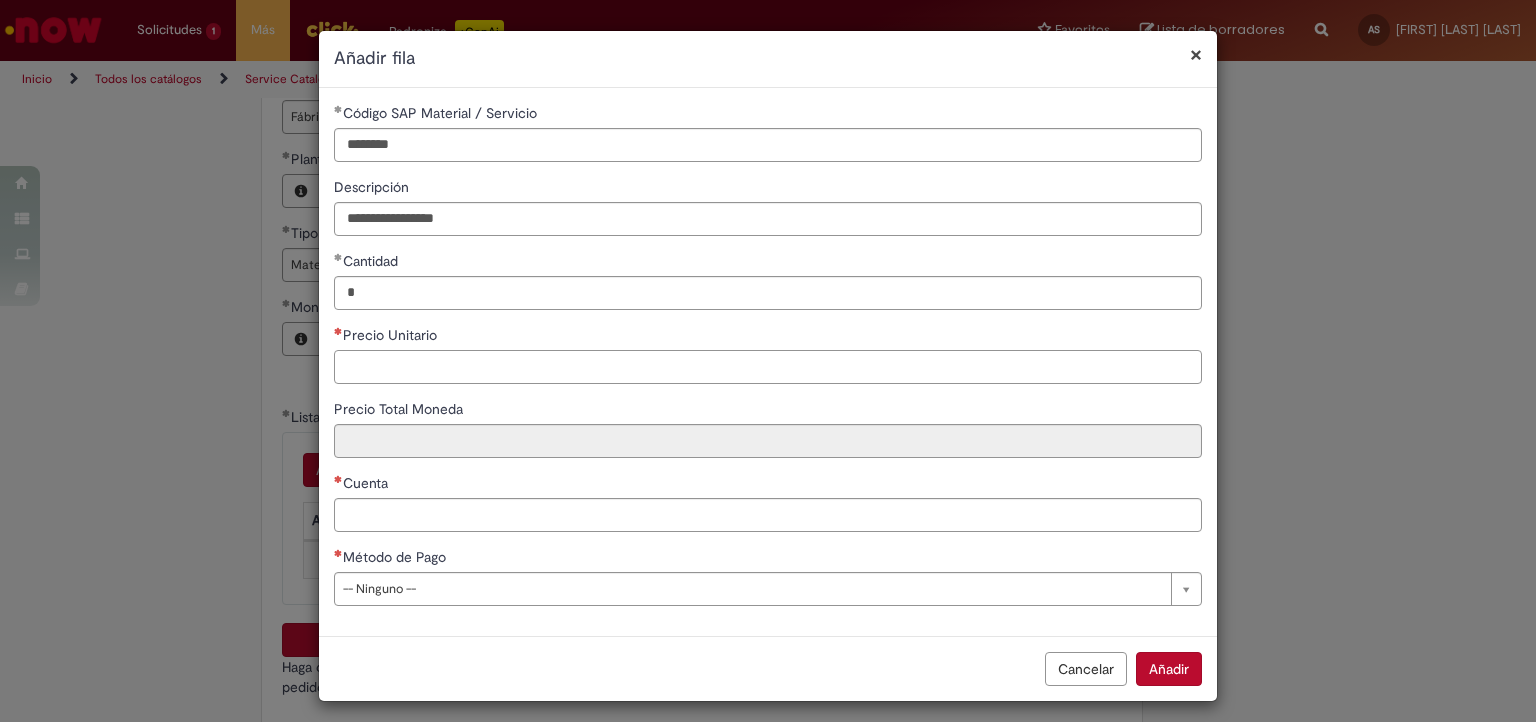 click on "Precio Unitario" at bounding box center [768, 367] 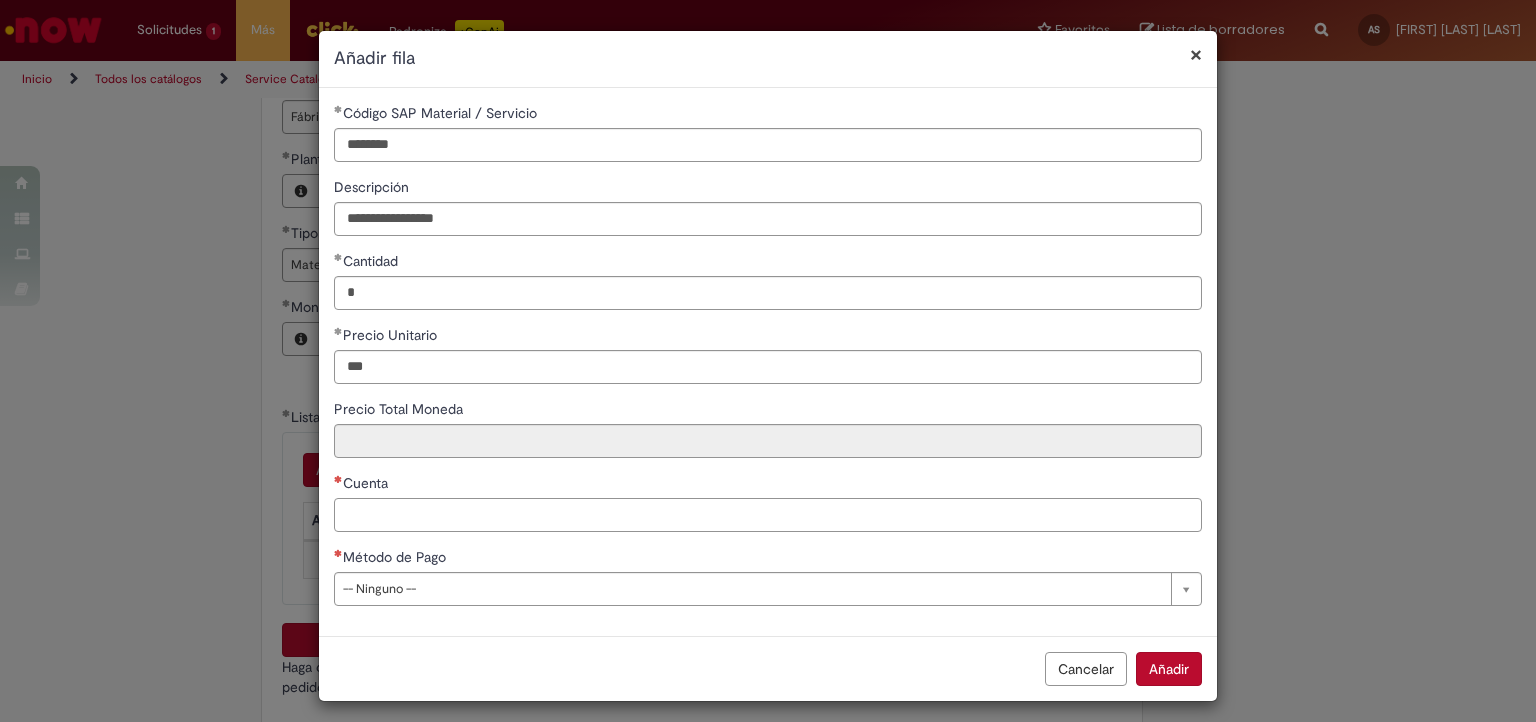type on "******" 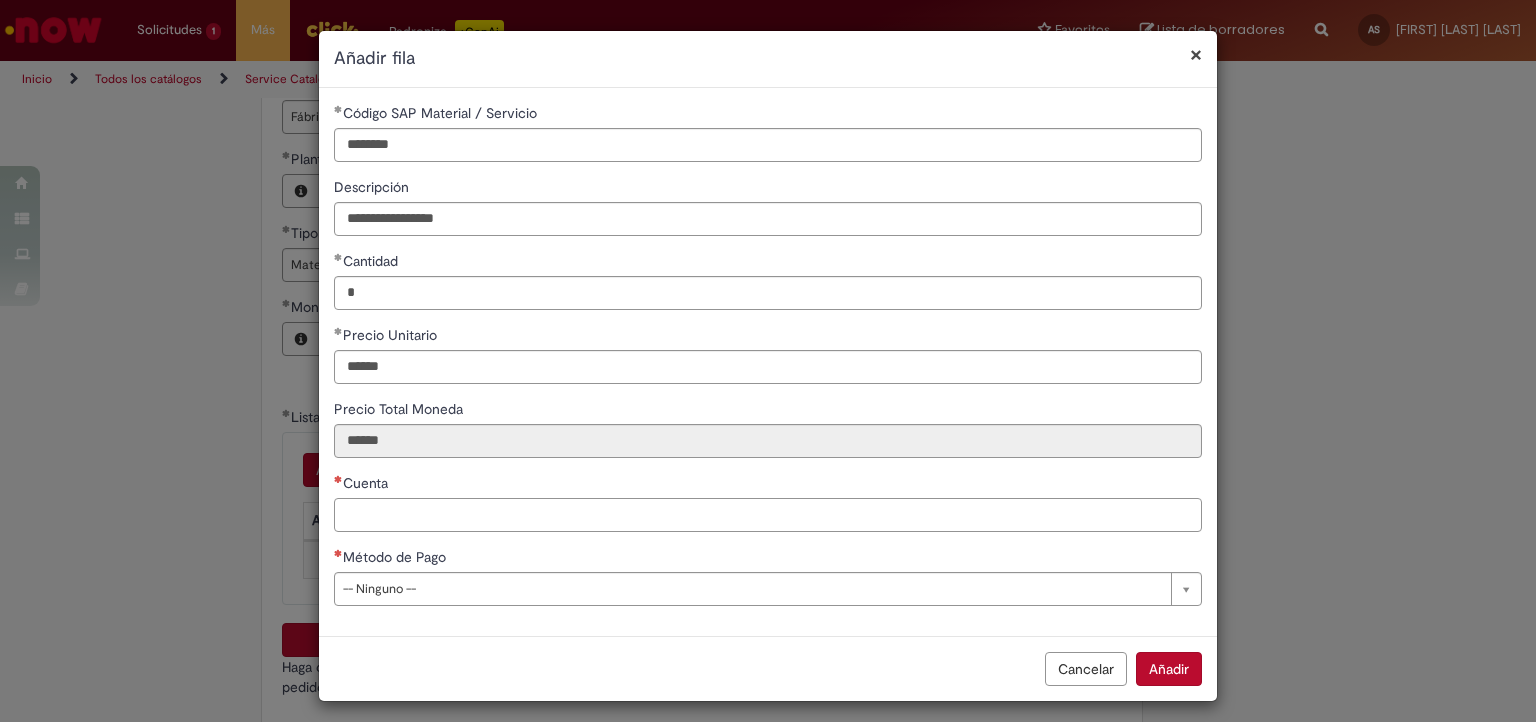 click on "Cuenta" at bounding box center [768, 515] 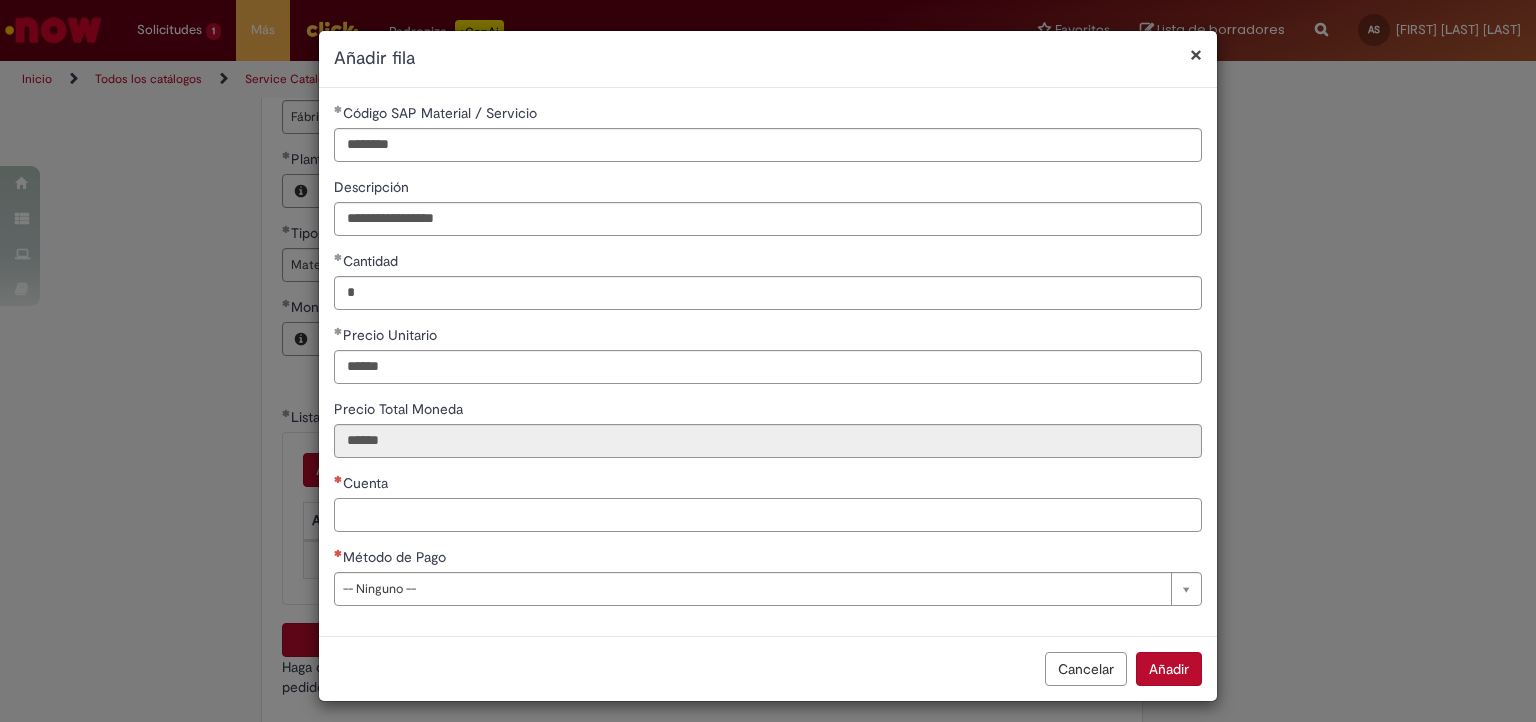 click on "Cuenta" at bounding box center [768, 515] 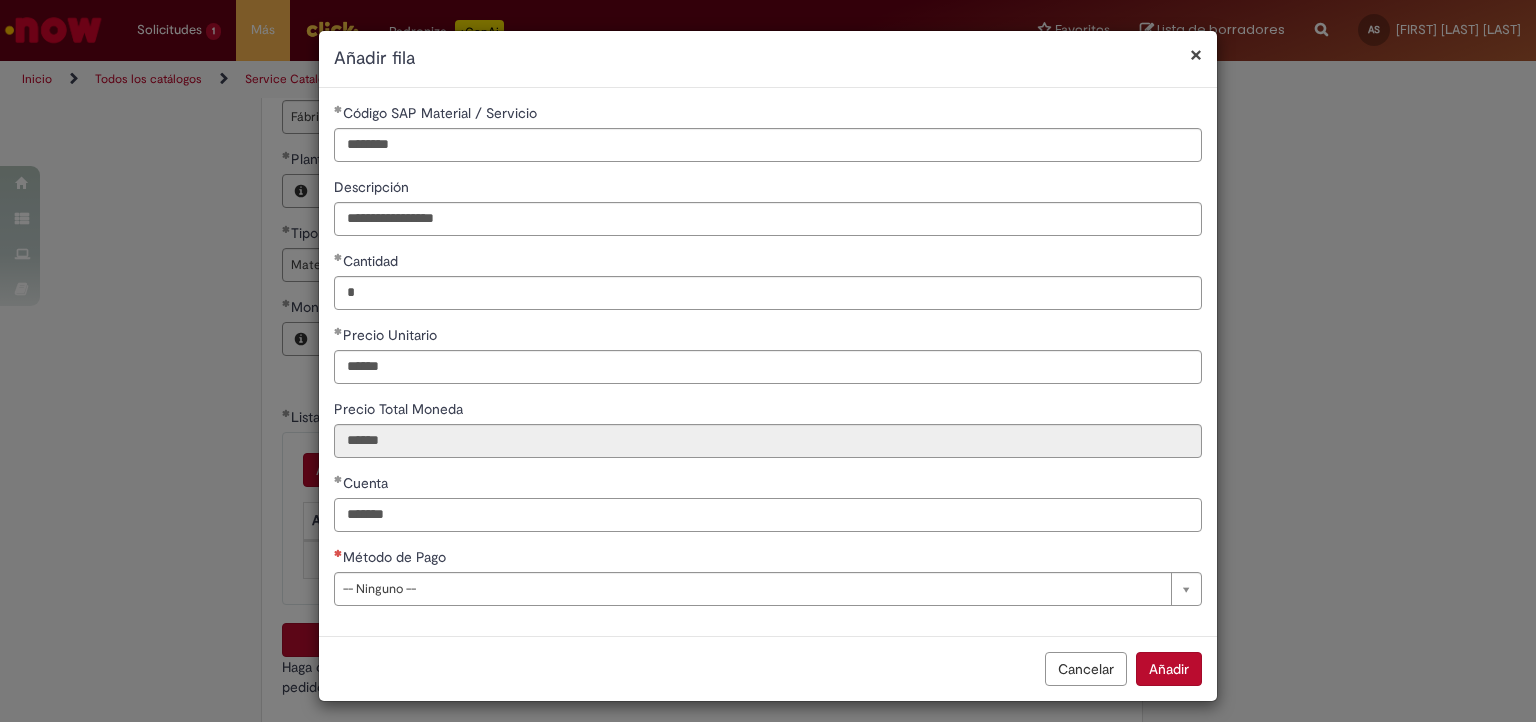 type on "*******" 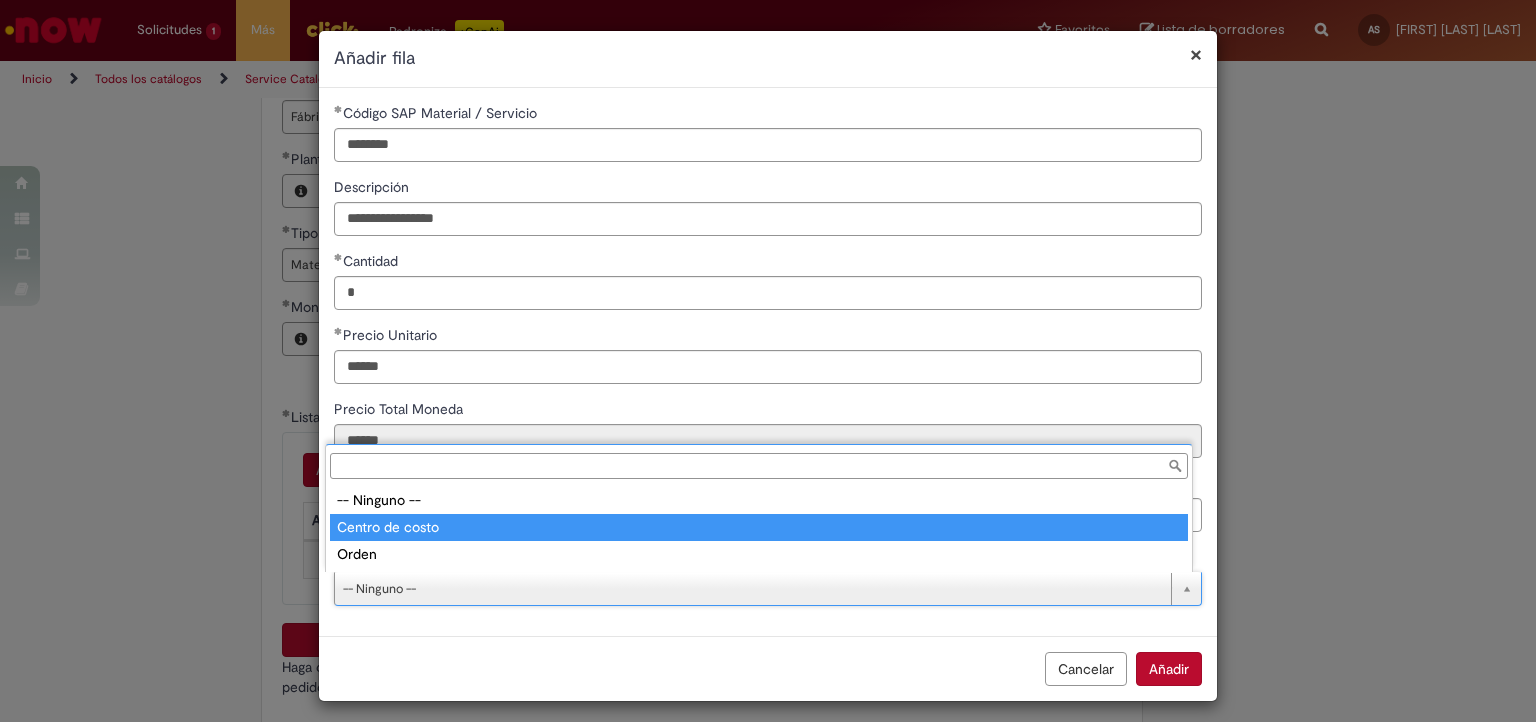 type on "**********" 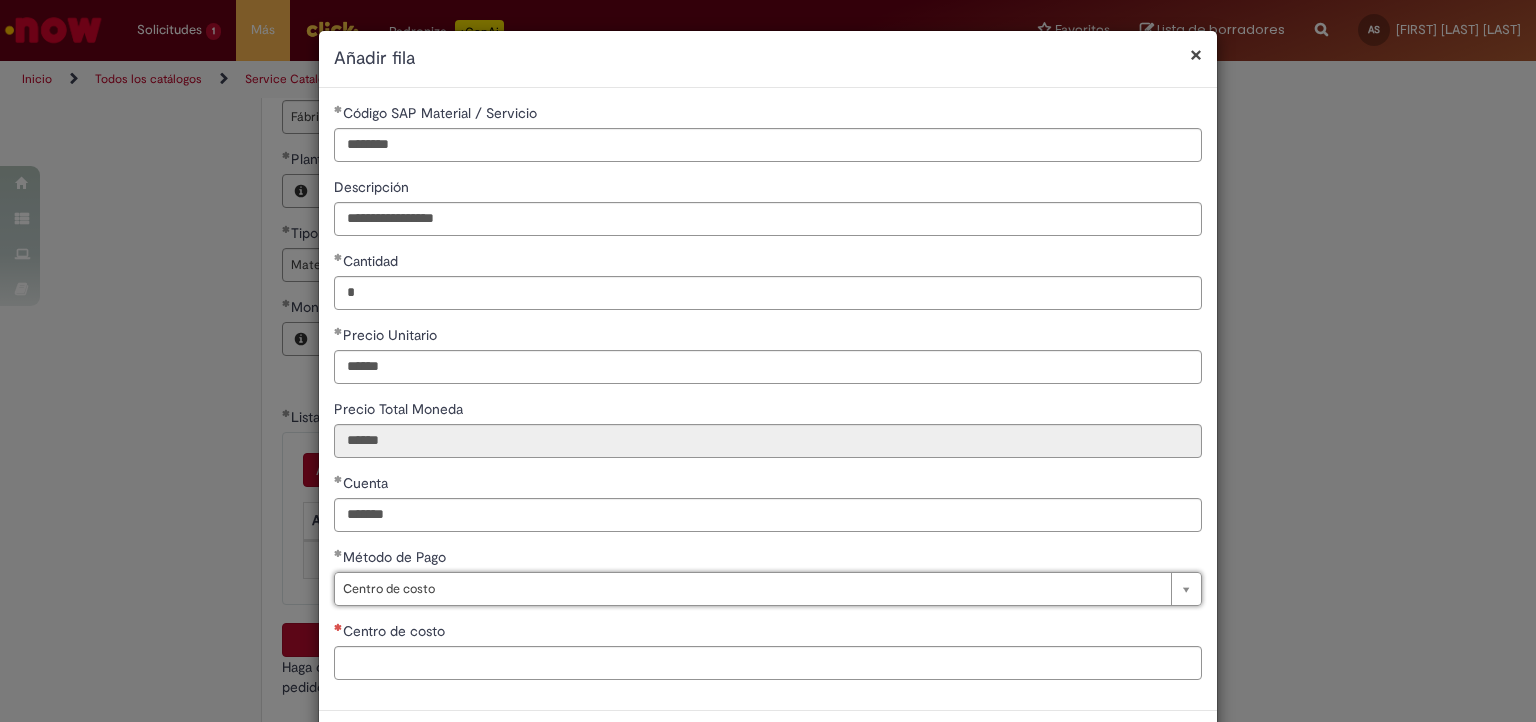 click on "Centro de costo" at bounding box center [396, 631] 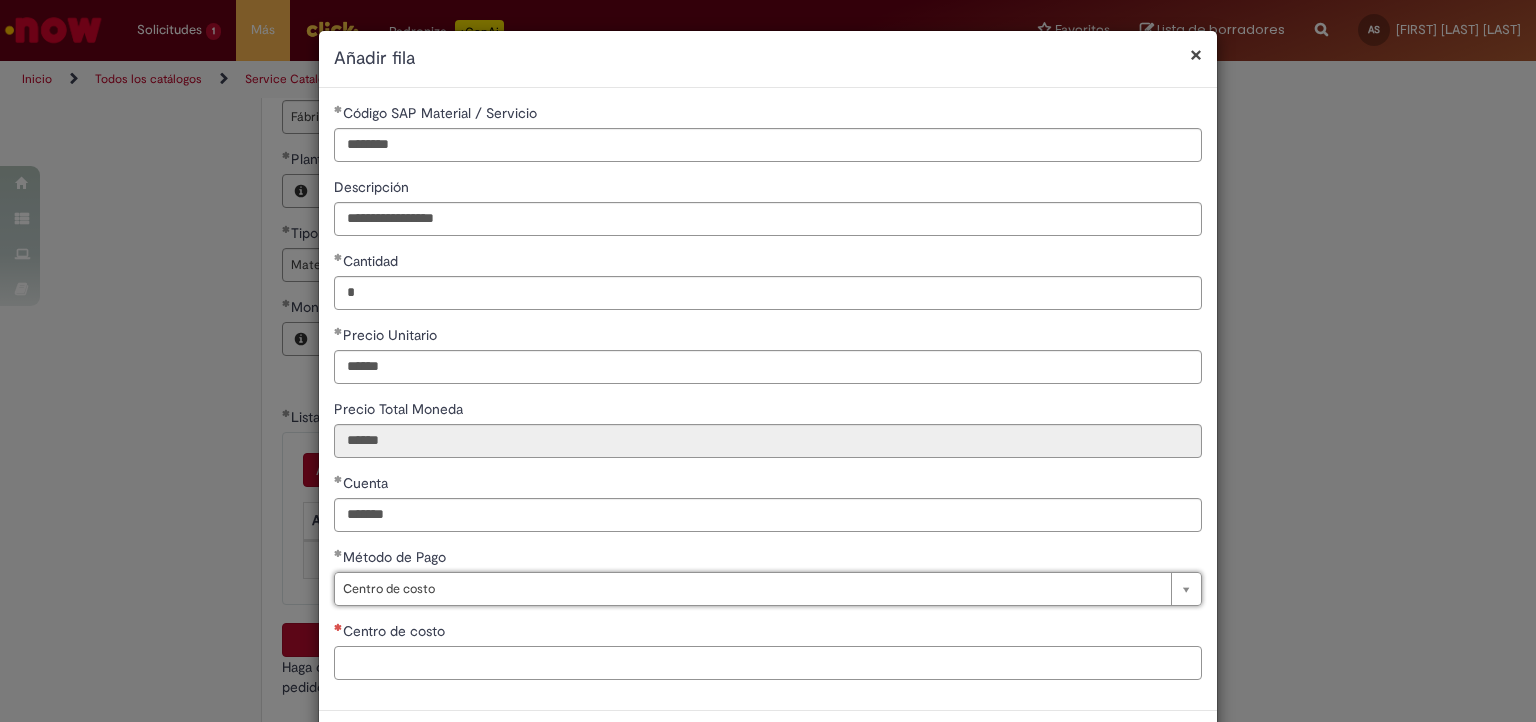 click on "Centro de costo" at bounding box center [768, 663] 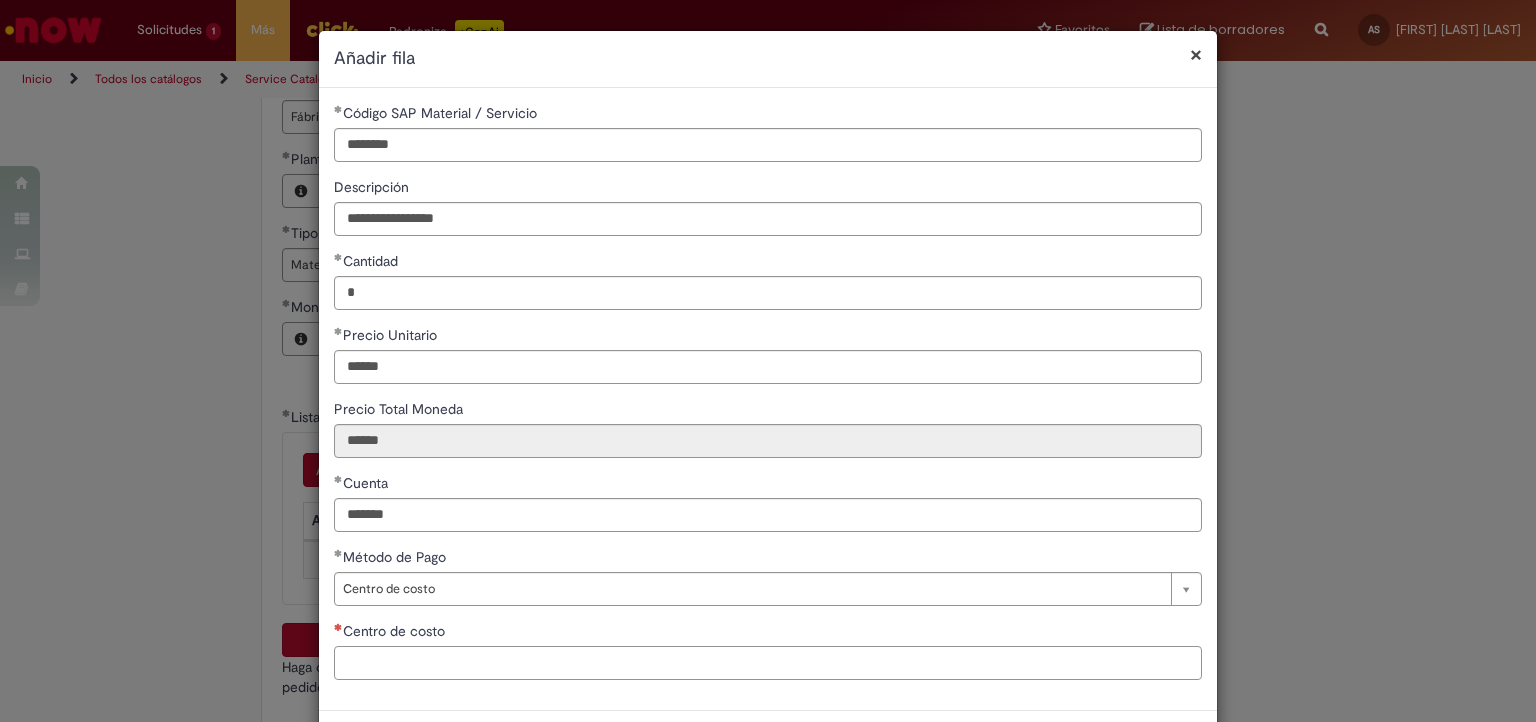click on "Centro de costo" at bounding box center [768, 663] 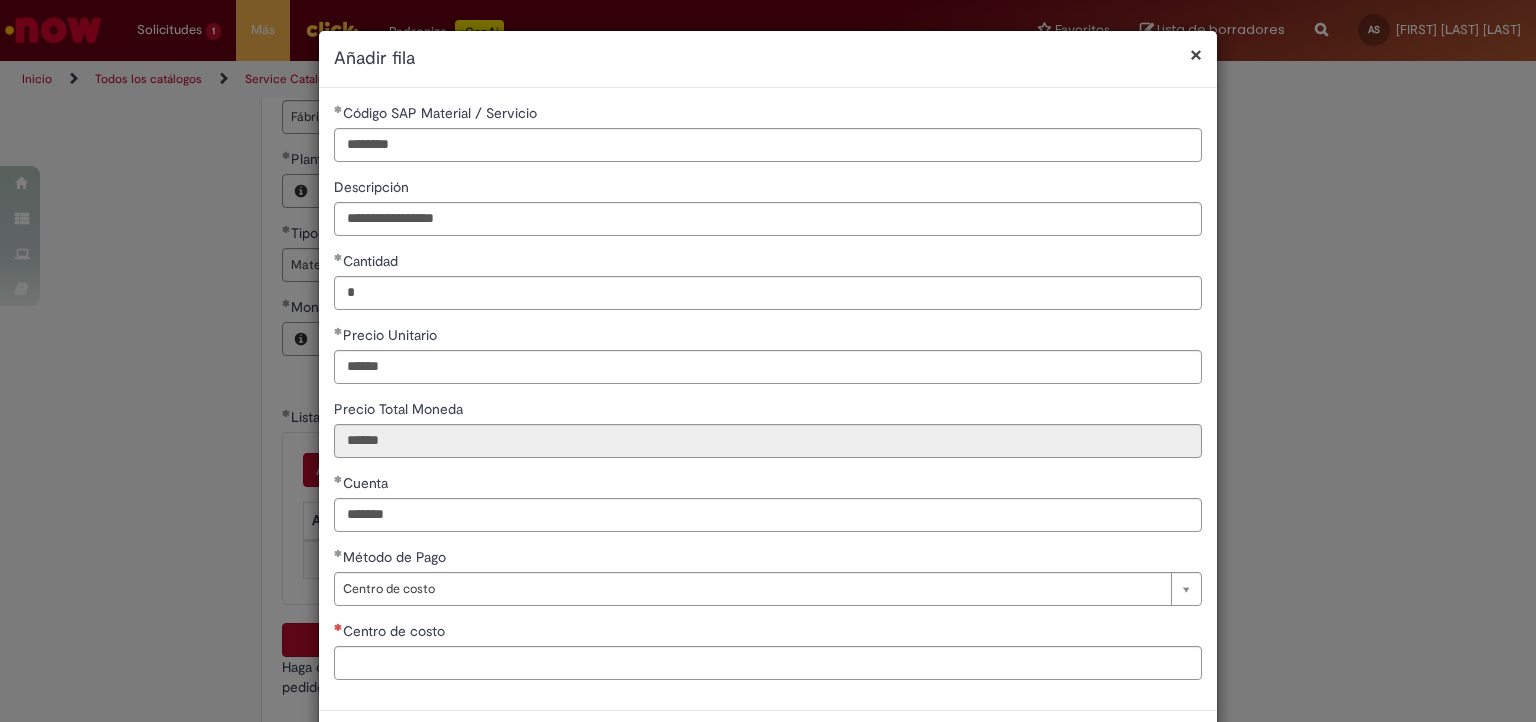 click on "Centro de costo" at bounding box center (396, 631) 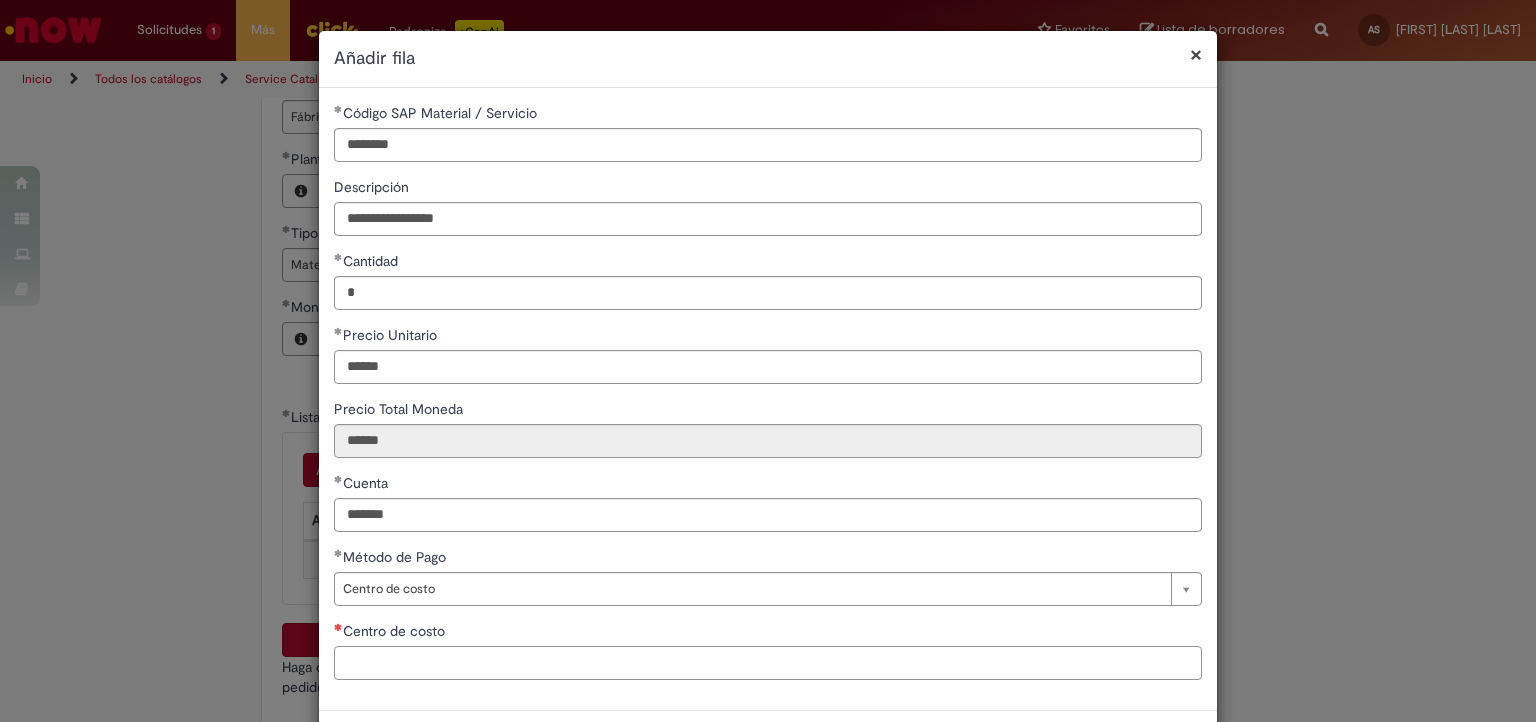 click on "Centro de costo" at bounding box center (768, 663) 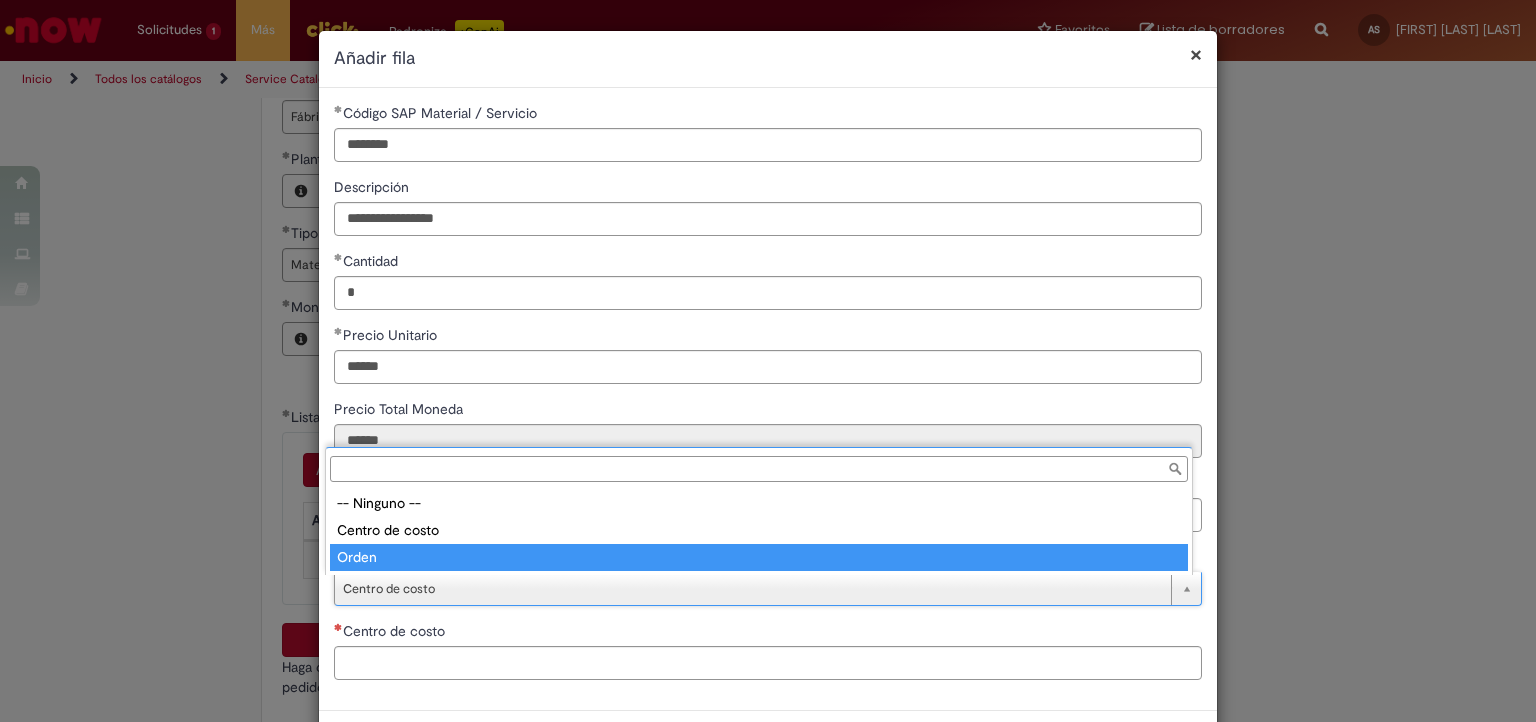 type on "*****" 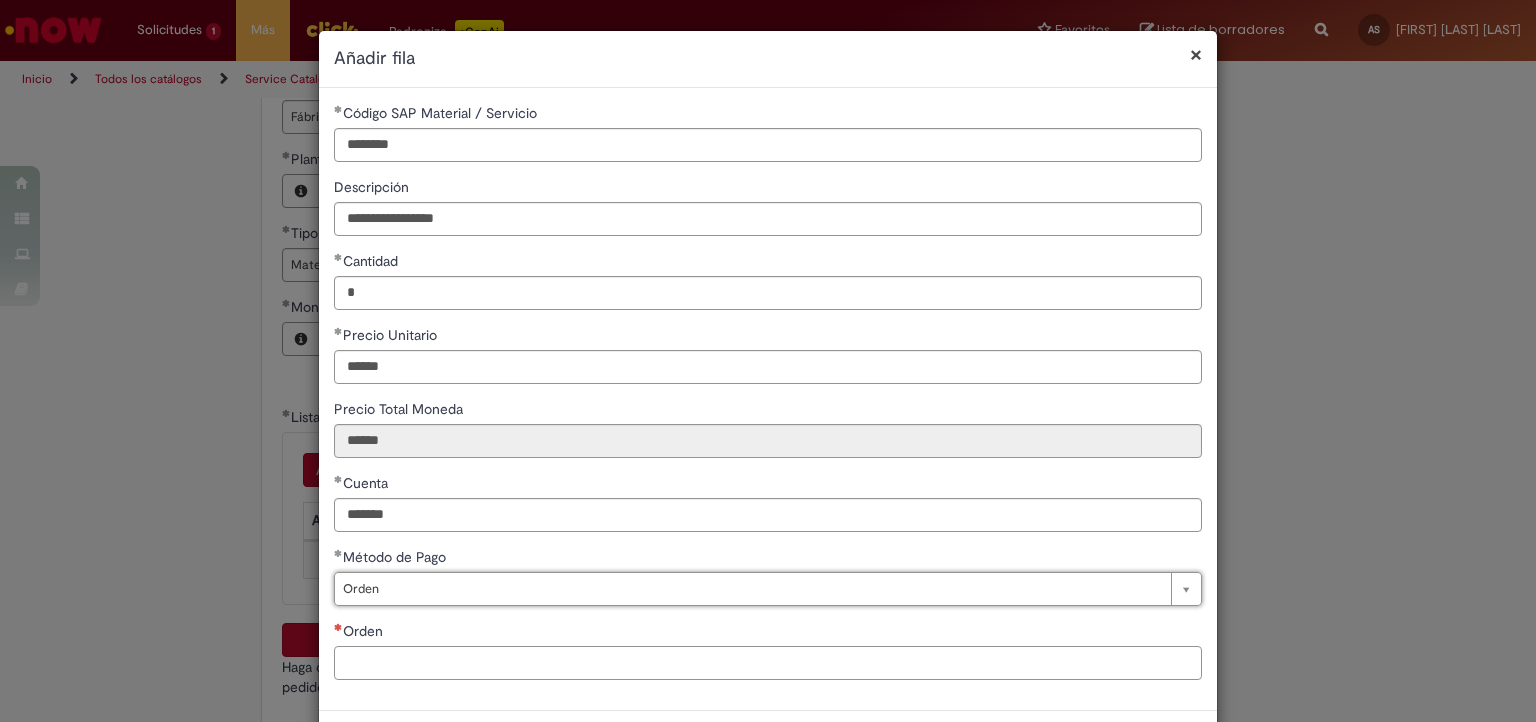 scroll, scrollTop: 0, scrollLeft: 0, axis: both 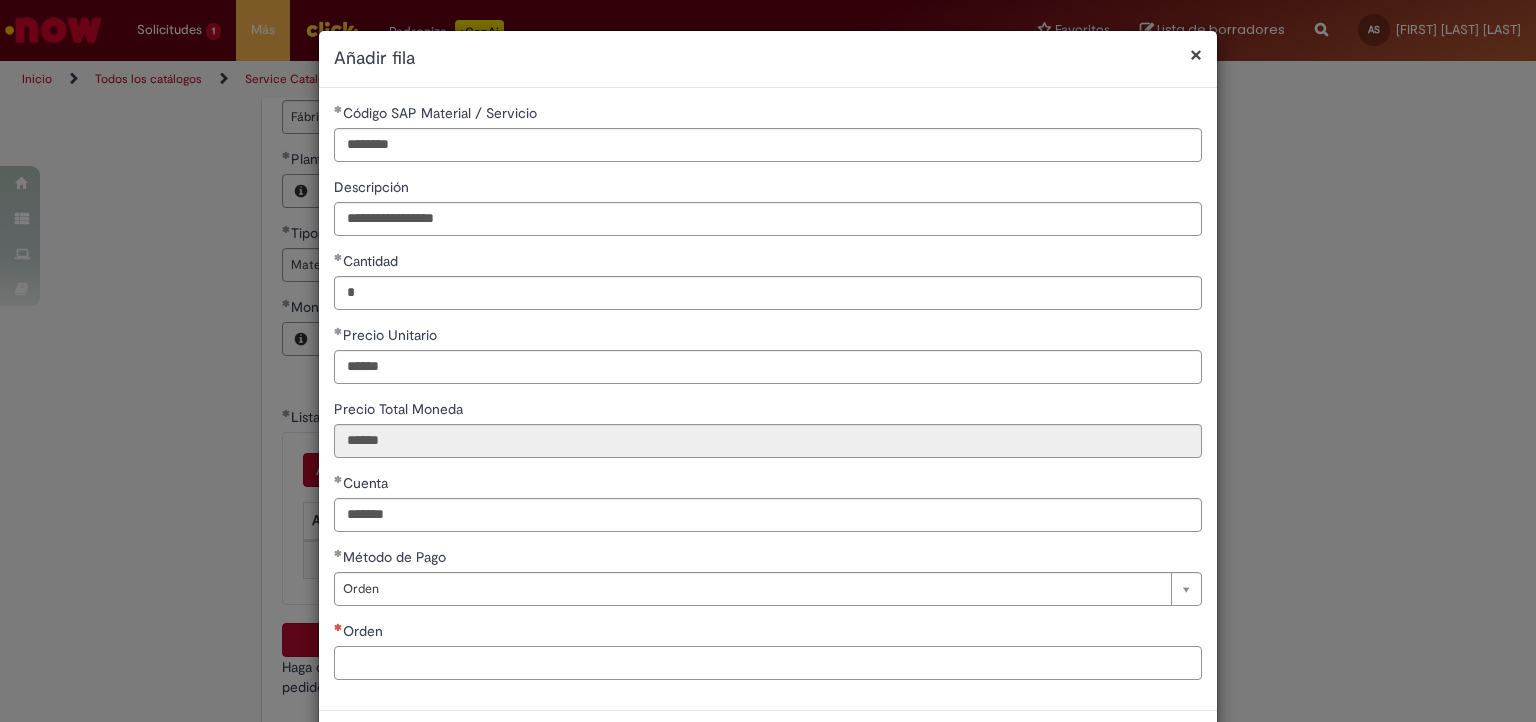 click on "Orden" at bounding box center (768, 663) 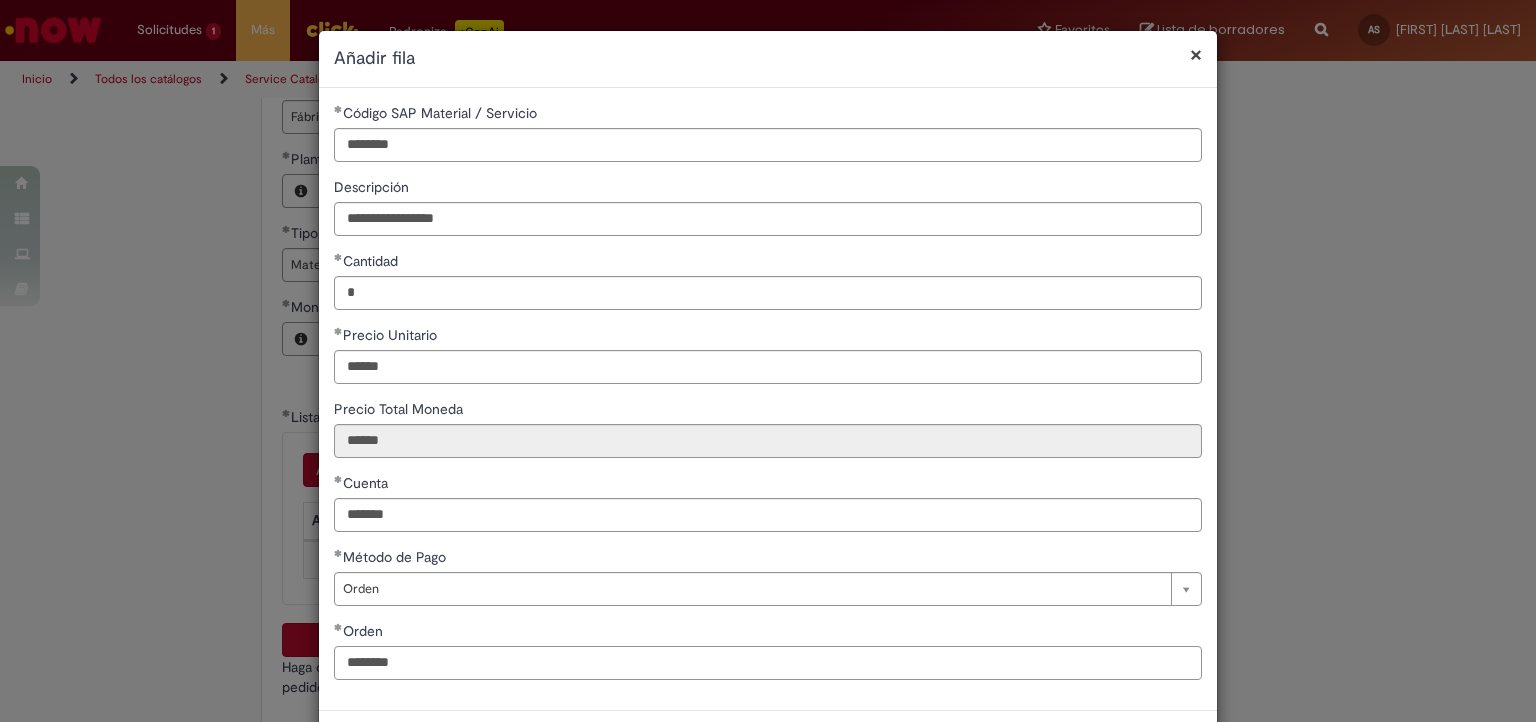 type on "********" 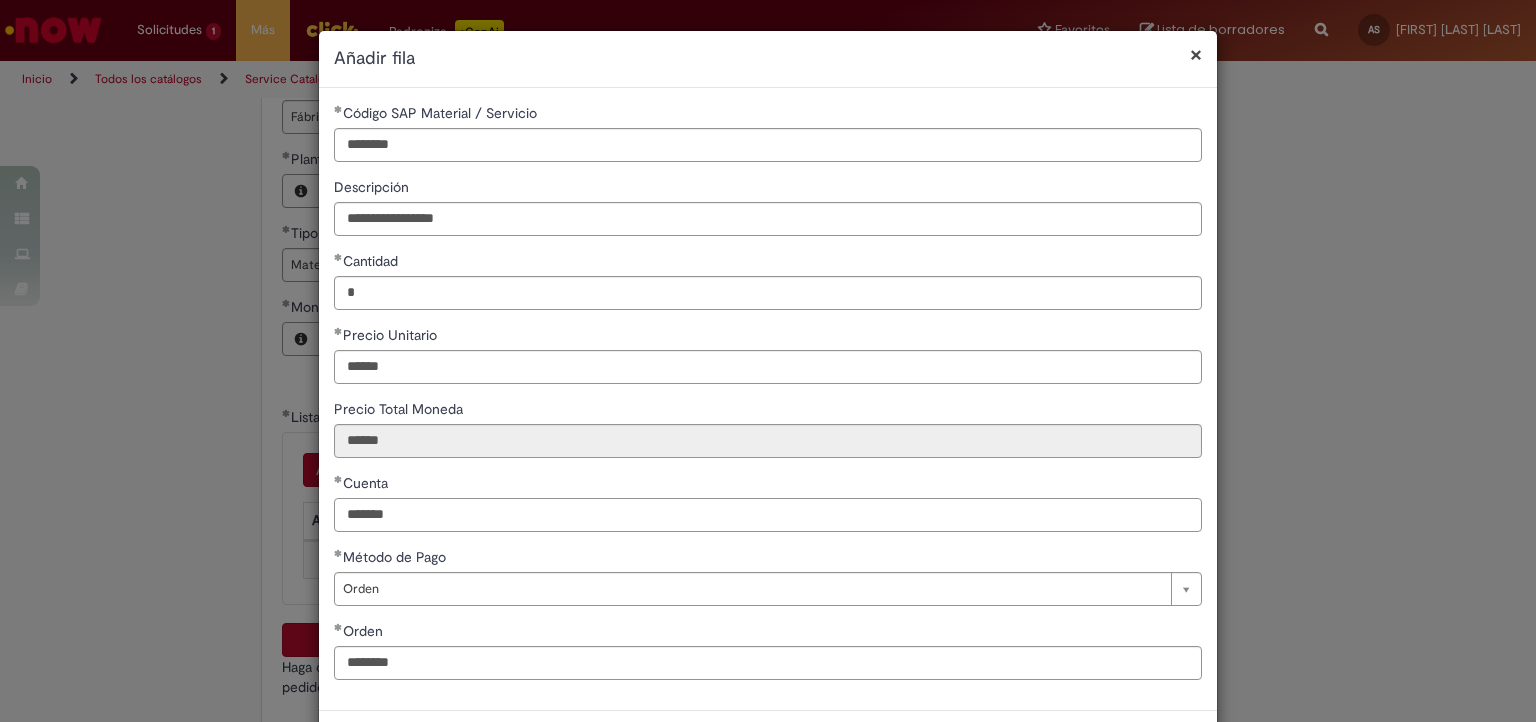 click on "*******" at bounding box center (768, 515) 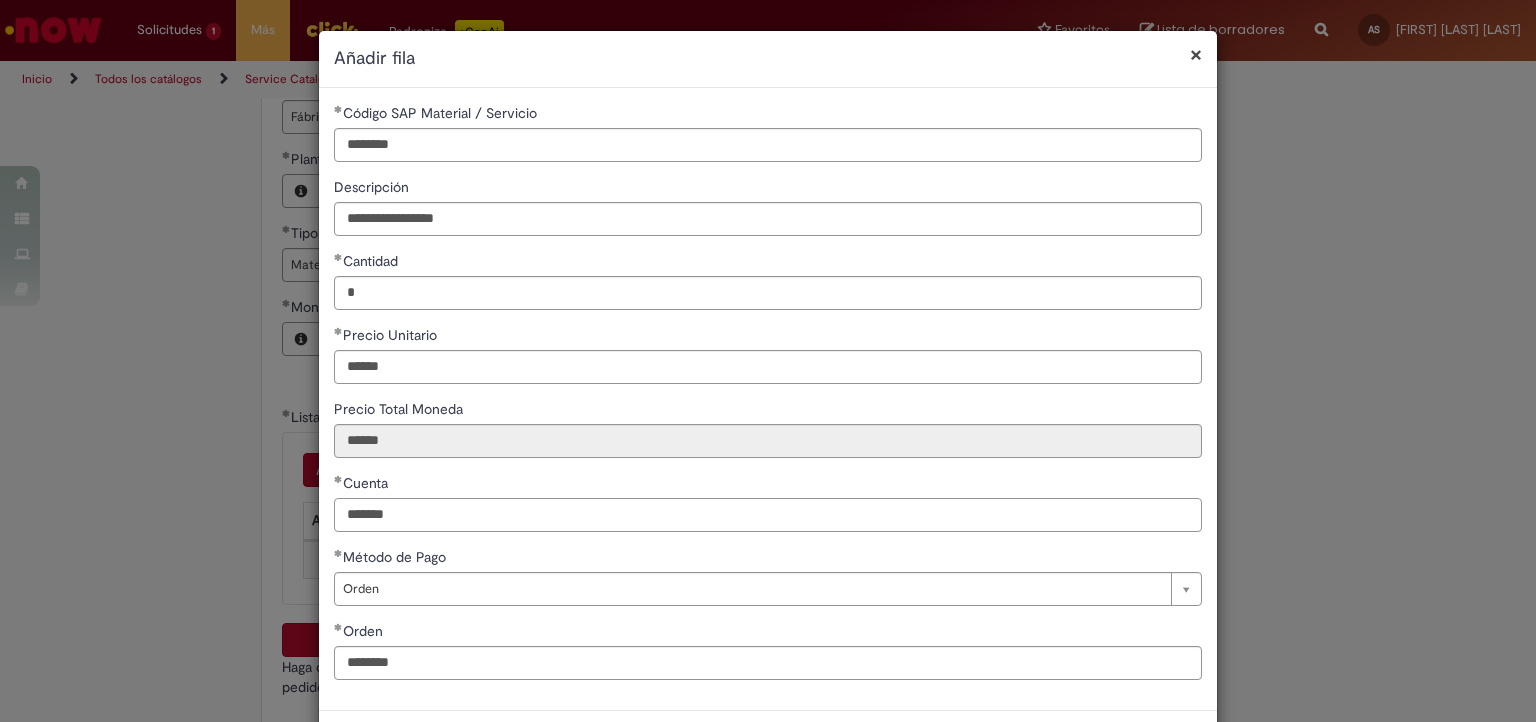 scroll, scrollTop: 83, scrollLeft: 0, axis: vertical 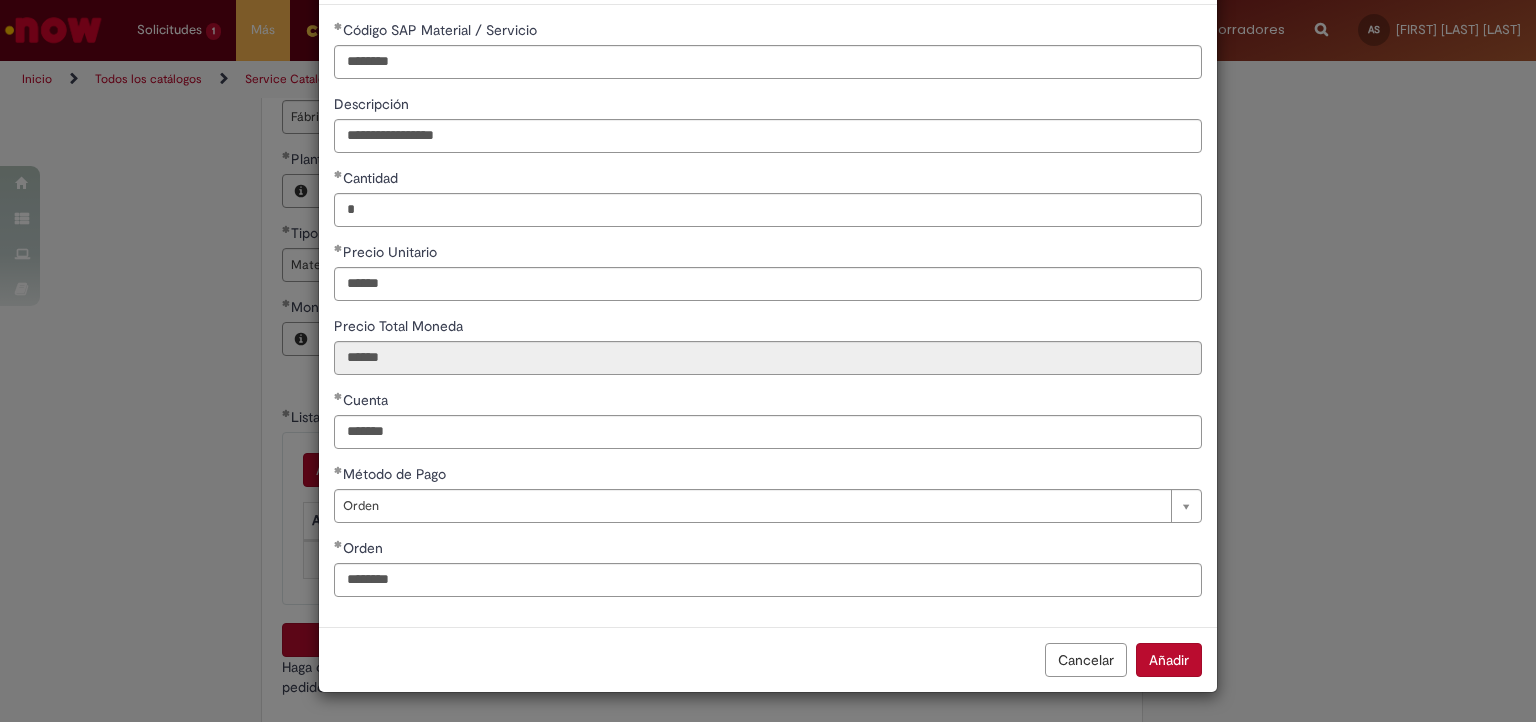 click on "Añadir" at bounding box center (1169, 660) 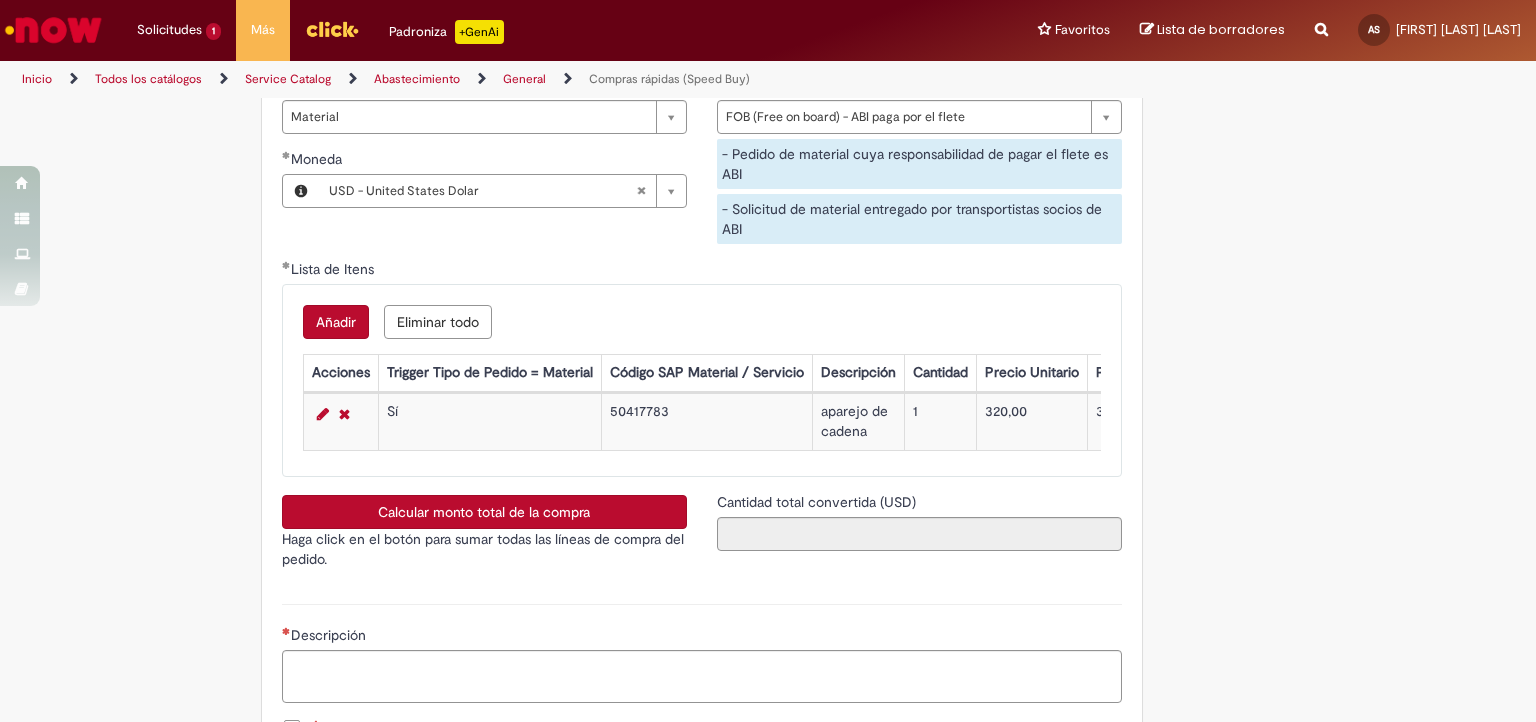 scroll, scrollTop: 2800, scrollLeft: 0, axis: vertical 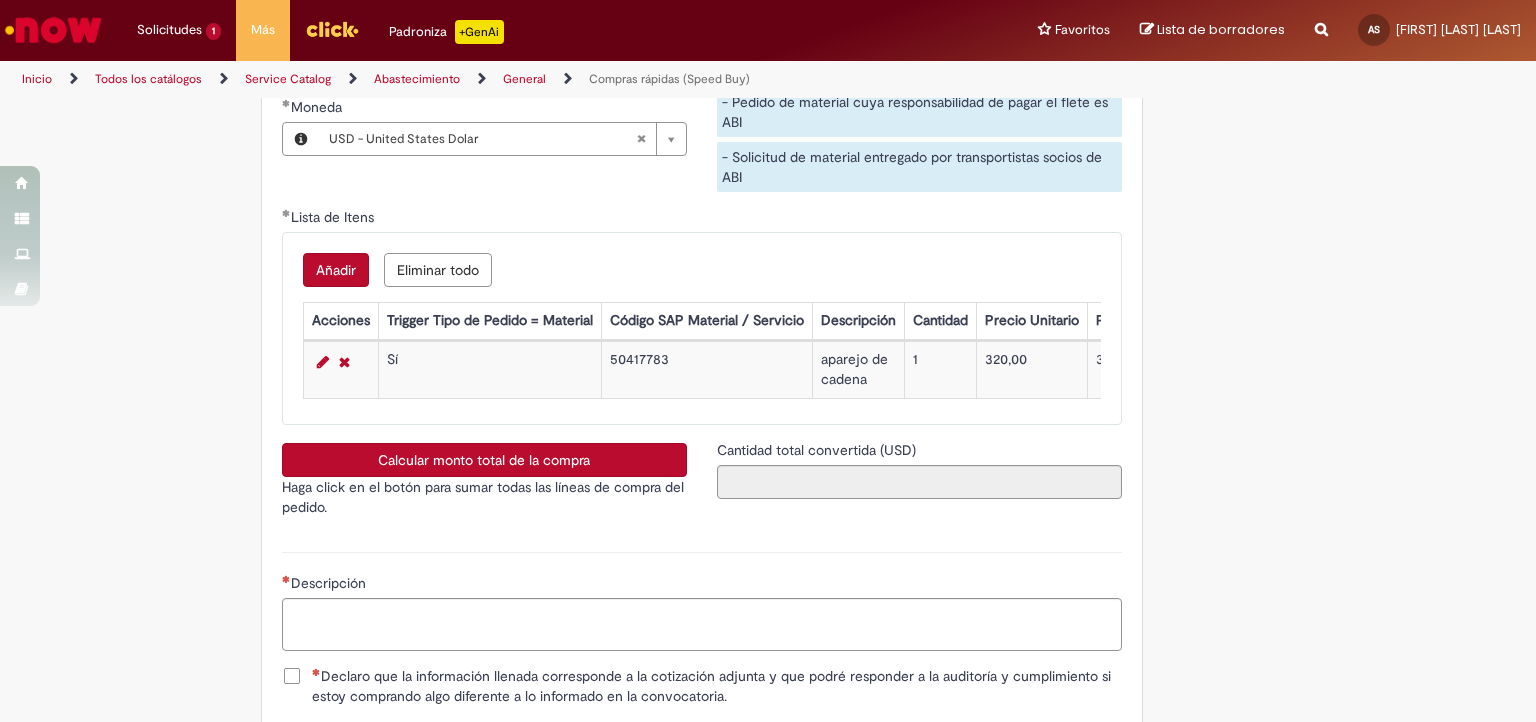 click on "Calcular monto total de la compra" at bounding box center [484, 460] 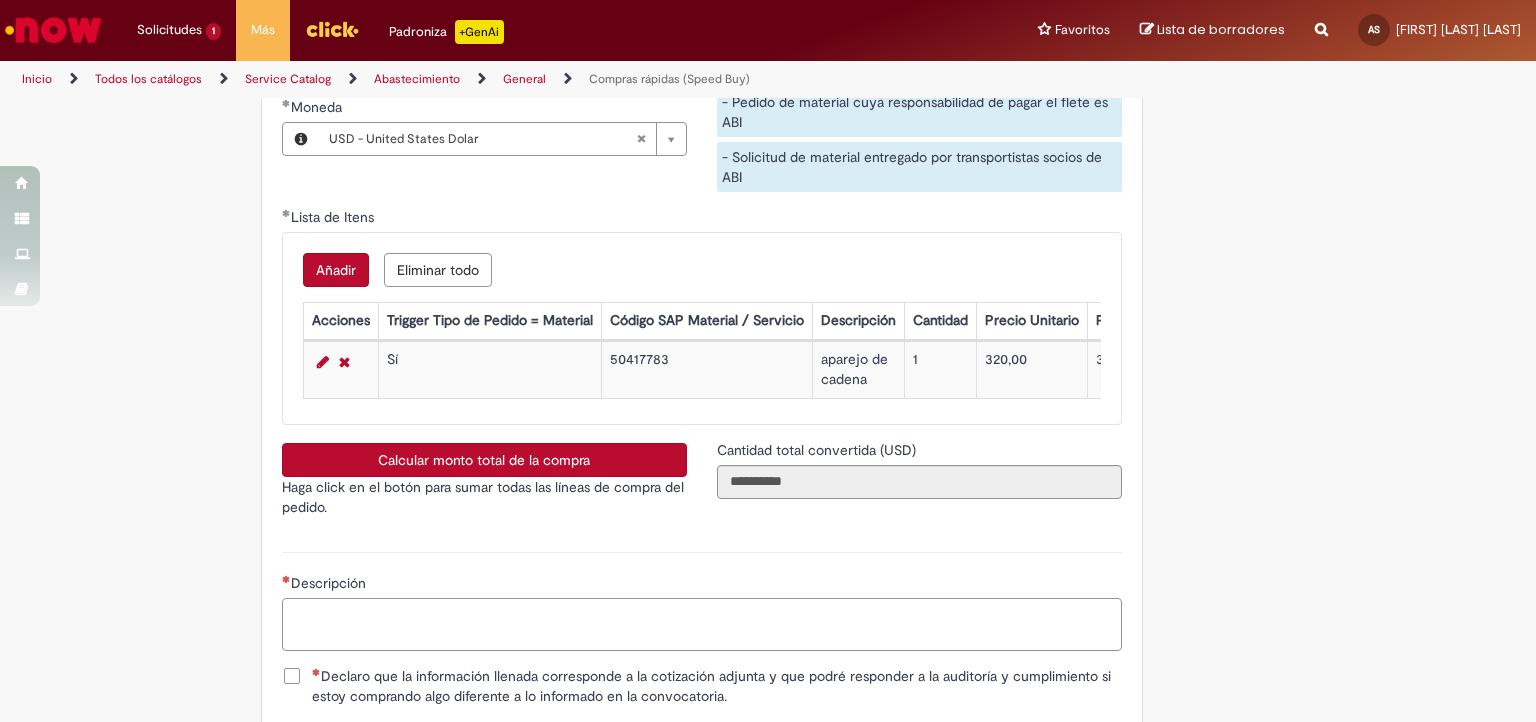 click on "Descripción" at bounding box center [702, 625] 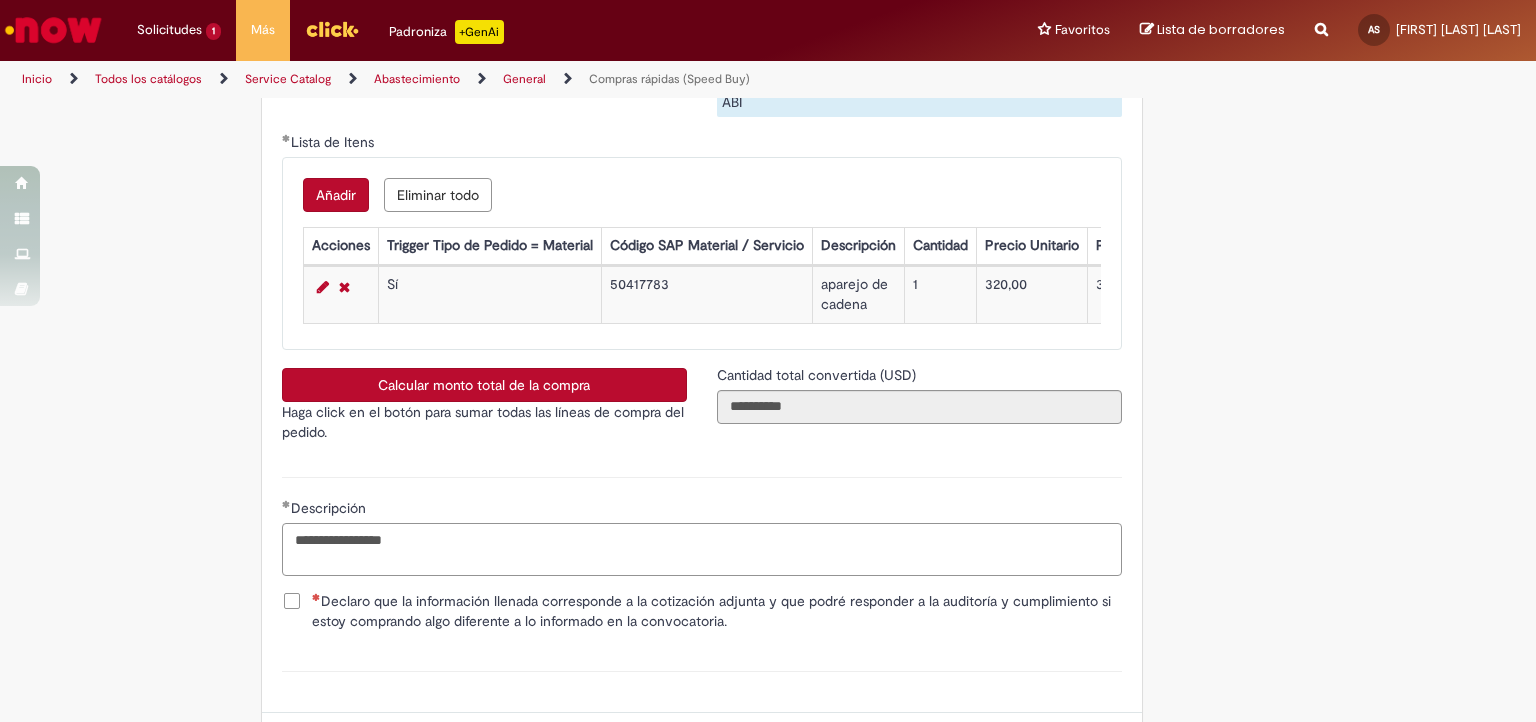 scroll, scrollTop: 3000, scrollLeft: 0, axis: vertical 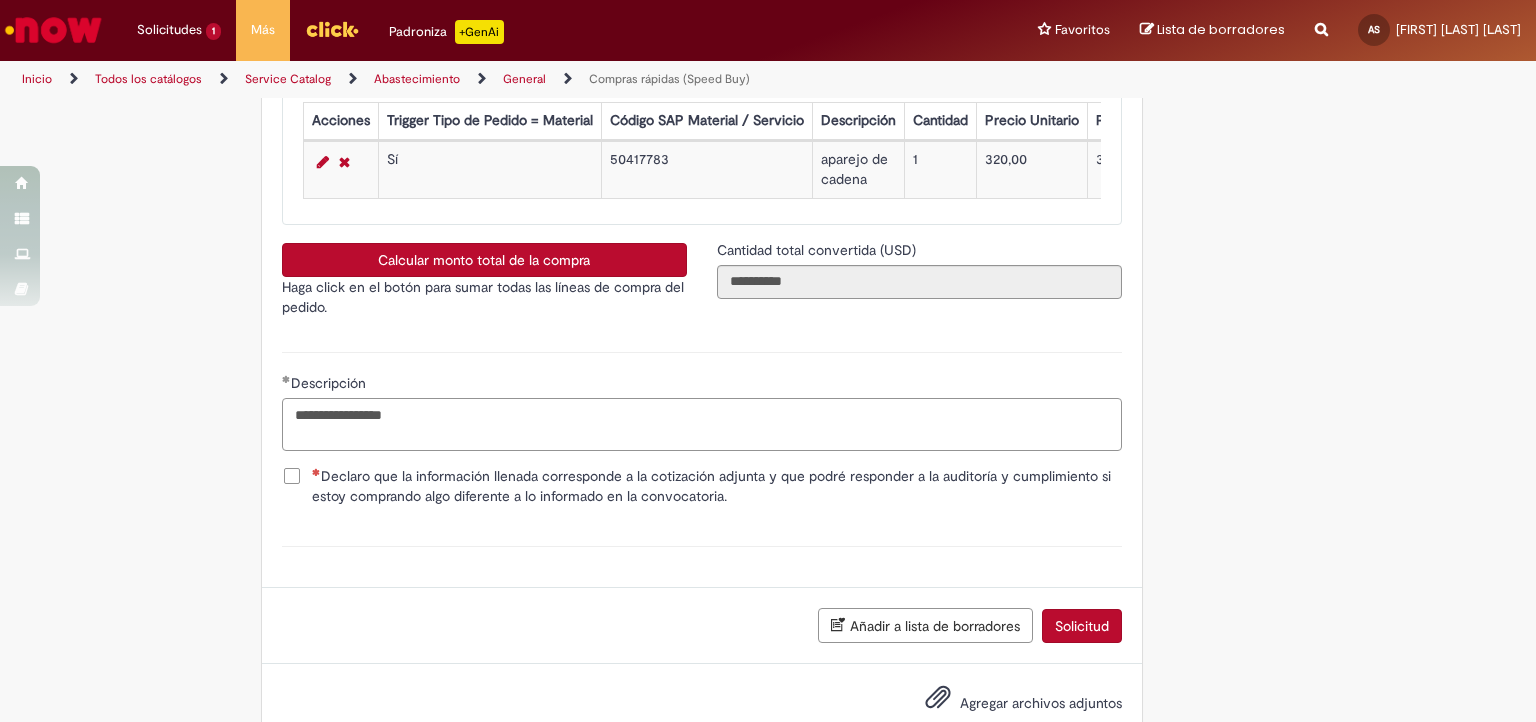 type on "**********" 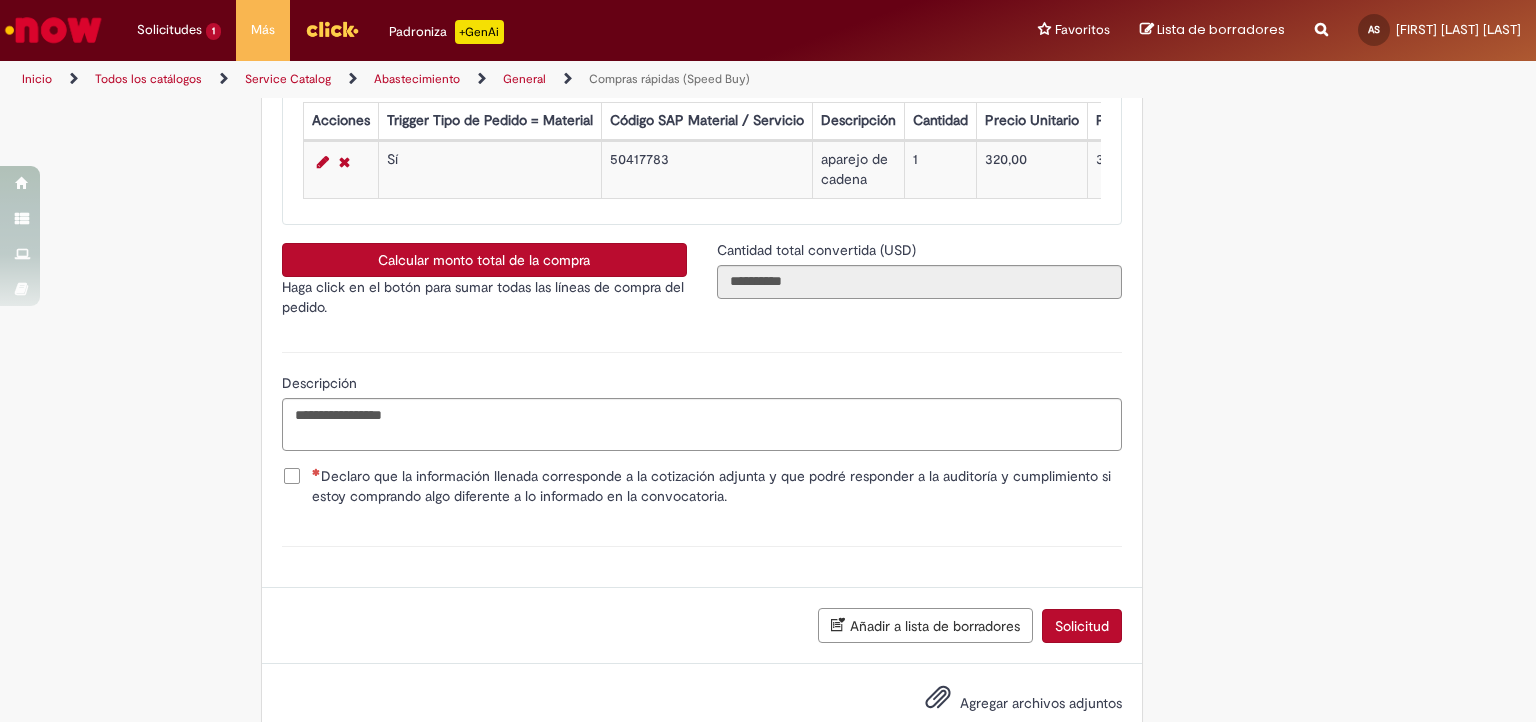 click on "Declaro que la información llenada corresponde a la cotización adjunta y que podré responder a la auditoría y cumplimiento si estoy comprando algo diferente a lo informado en la convocatoria." at bounding box center (717, 486) 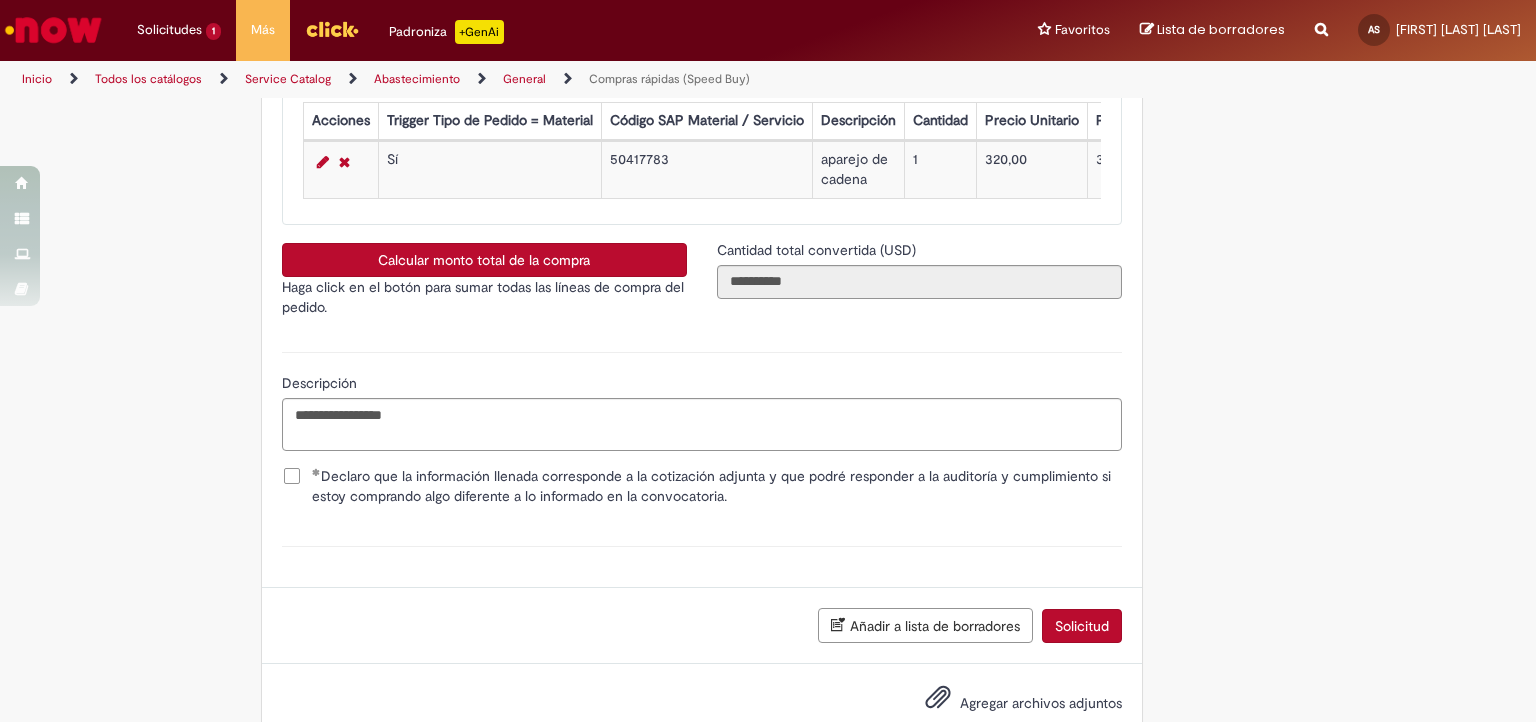 scroll, scrollTop: 3048, scrollLeft: 0, axis: vertical 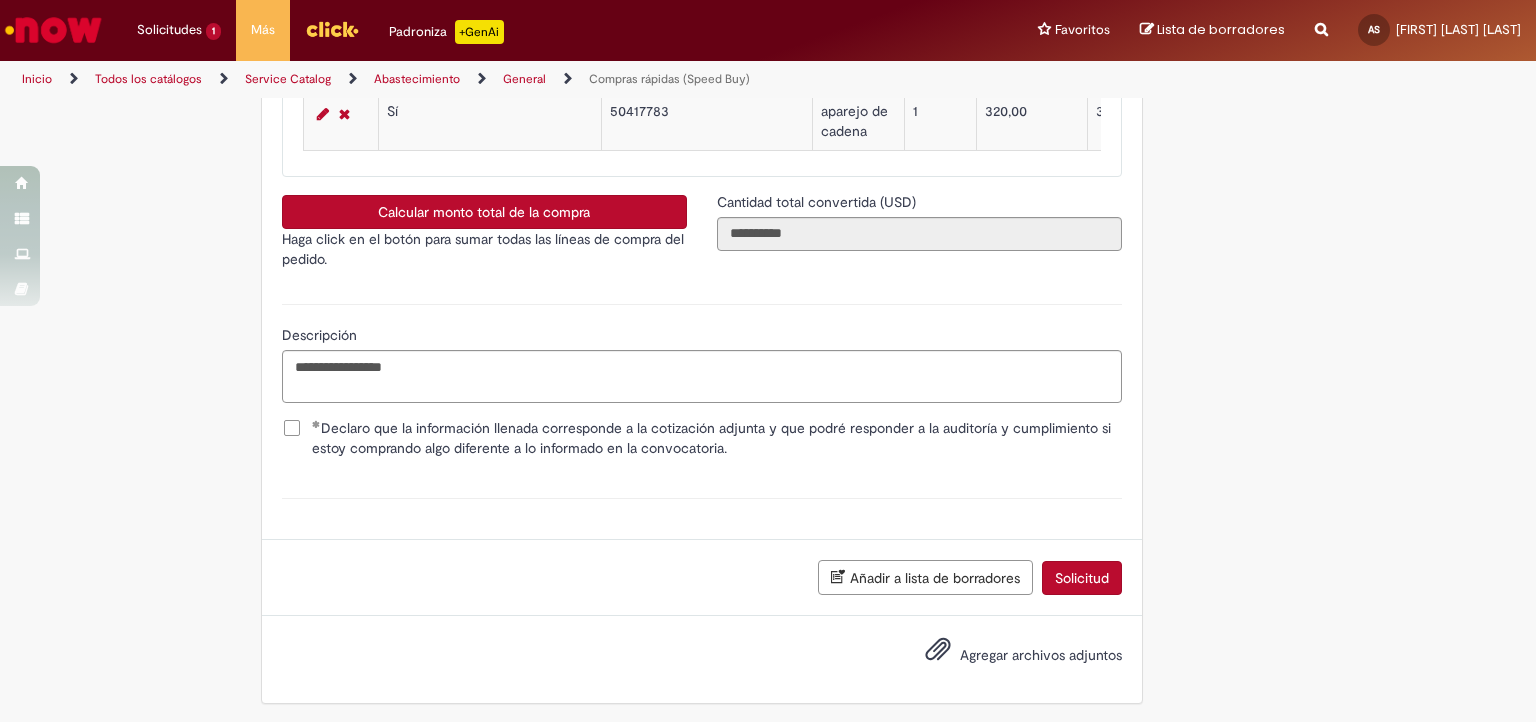 click on "Agregar archivos adjuntos" at bounding box center [1041, 656] 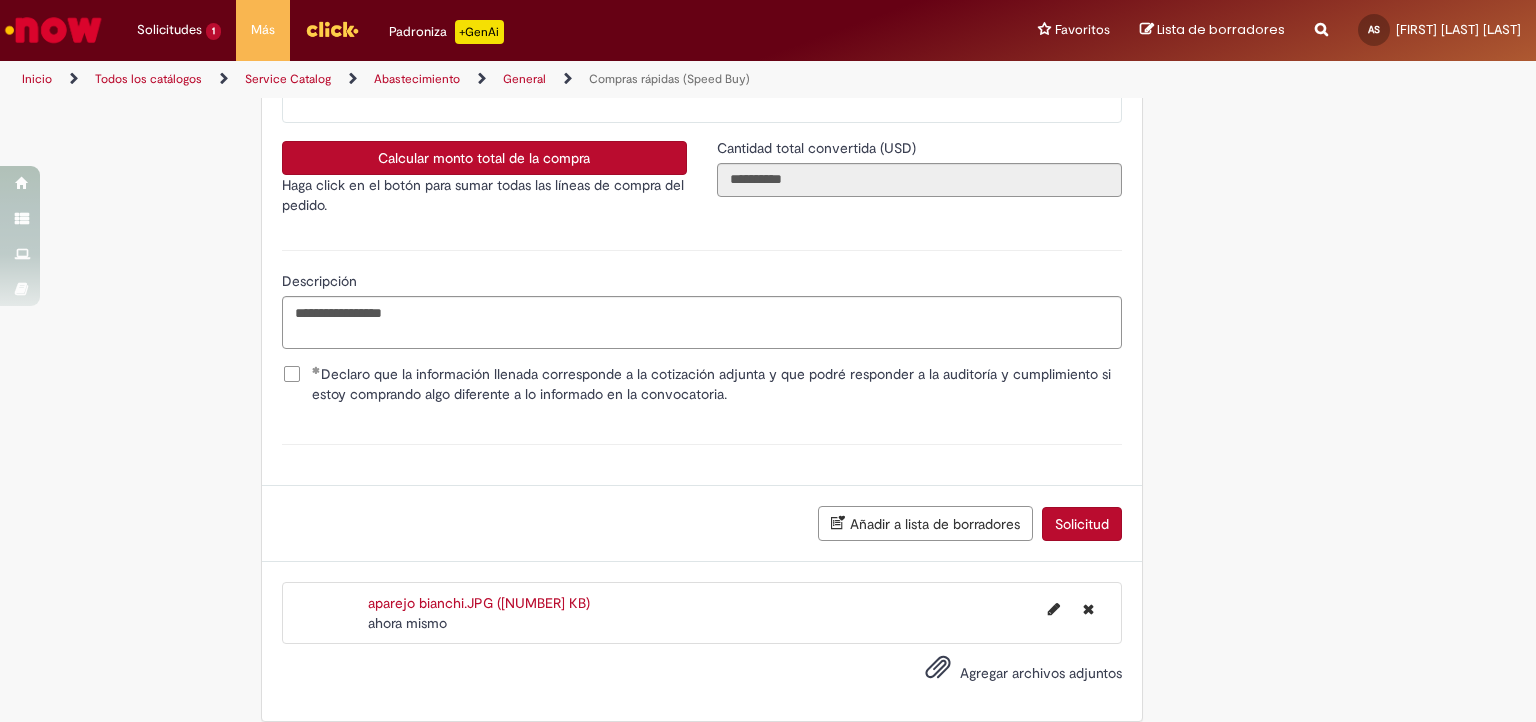 scroll, scrollTop: 3120, scrollLeft: 0, axis: vertical 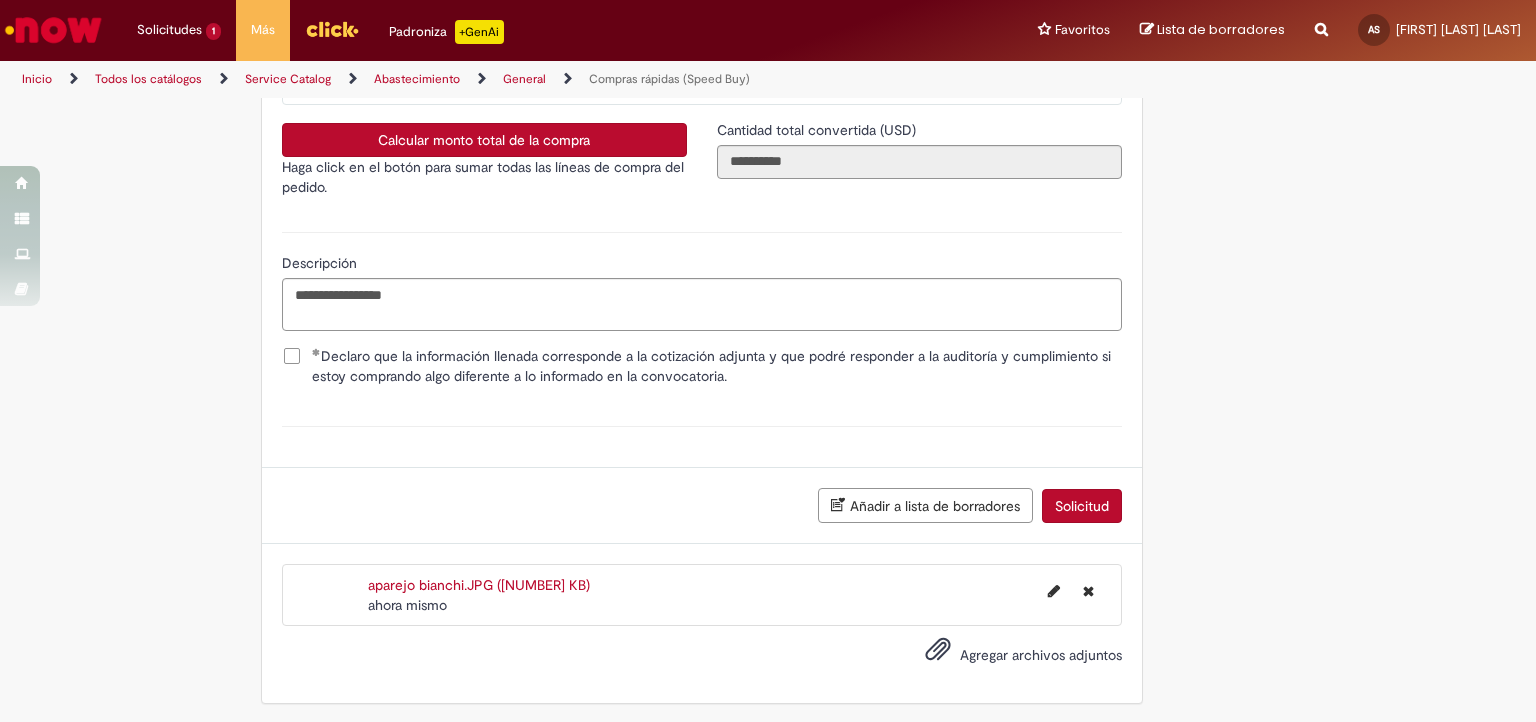 click on "Solicitud" at bounding box center (1082, 506) 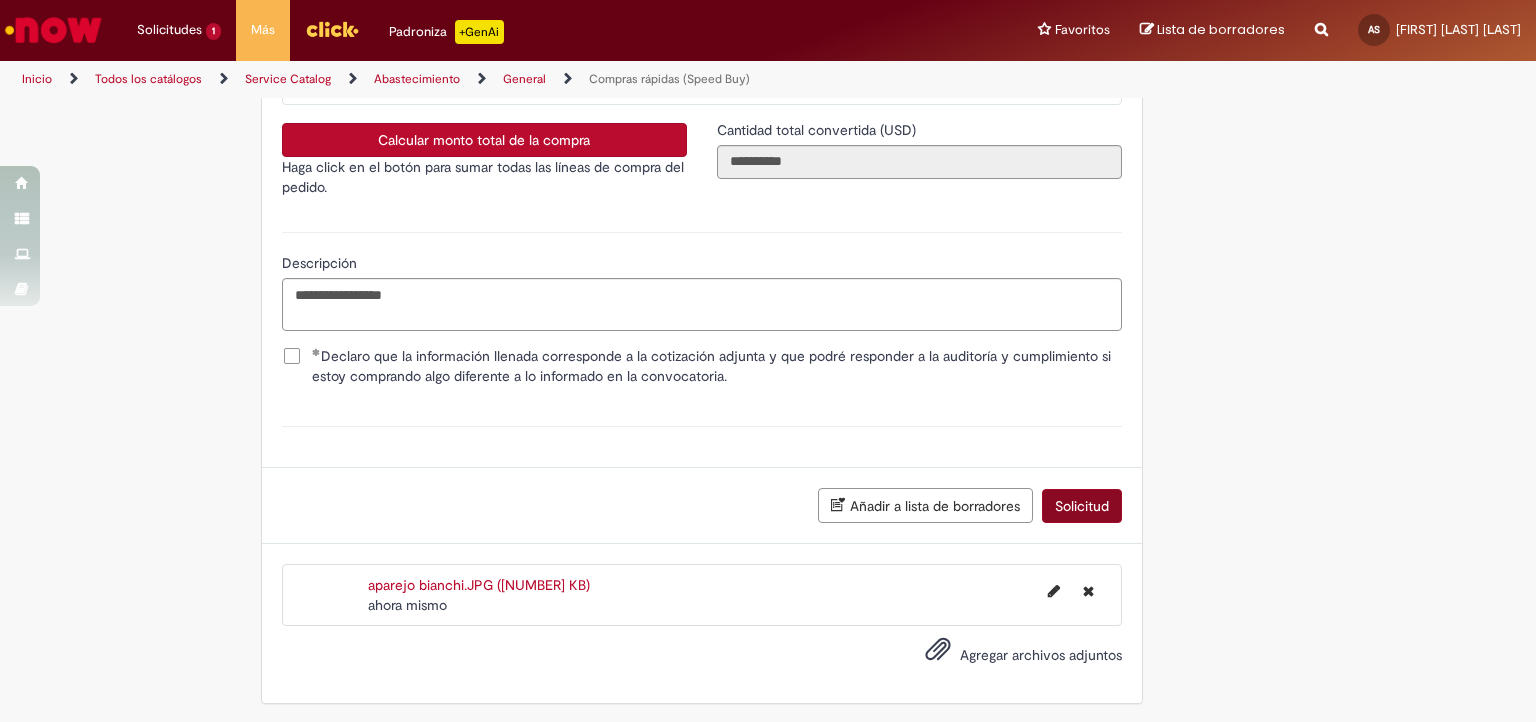 scroll, scrollTop: 3074, scrollLeft: 0, axis: vertical 